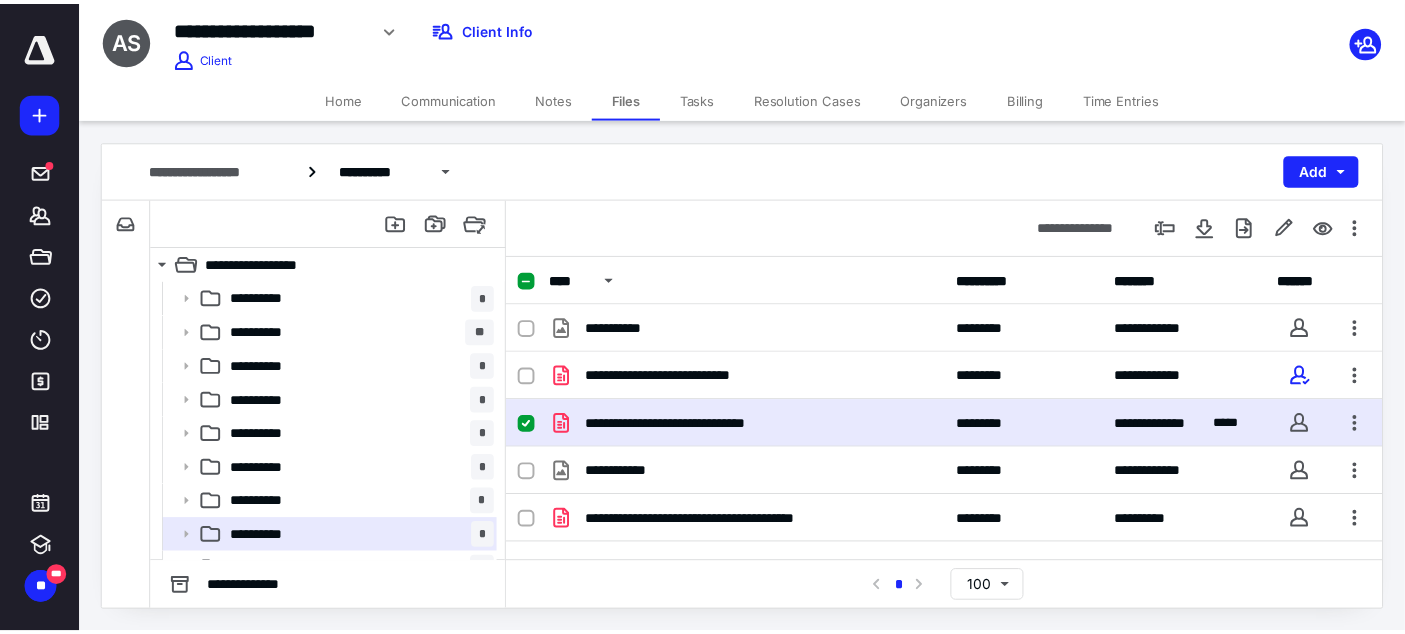 scroll, scrollTop: 0, scrollLeft: 0, axis: both 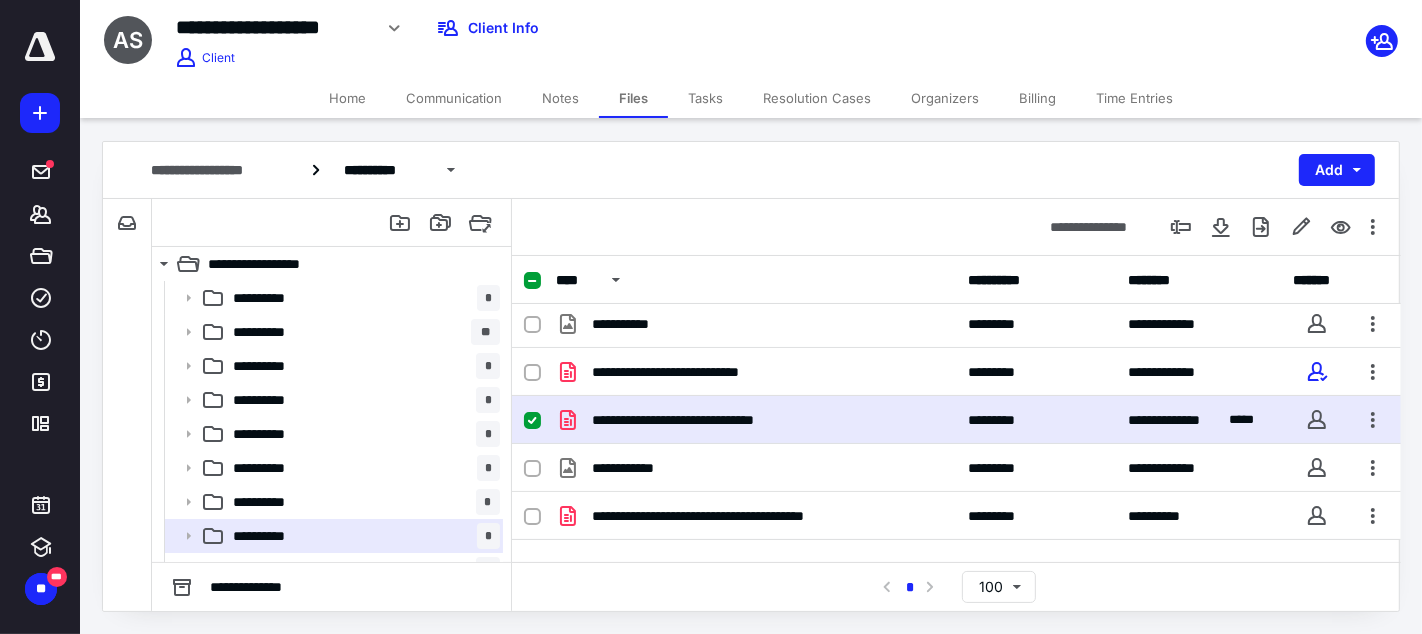 click on "Billing" at bounding box center [1037, 98] 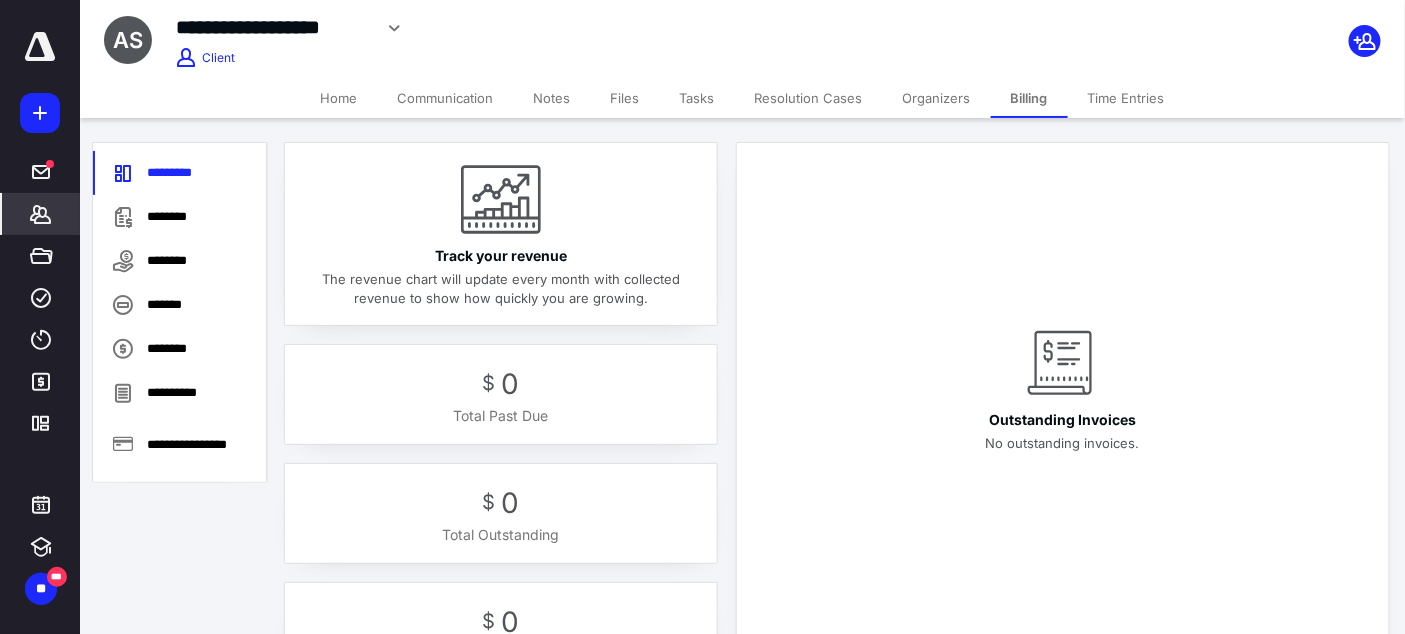 click on "*******" at bounding box center (41, 214) 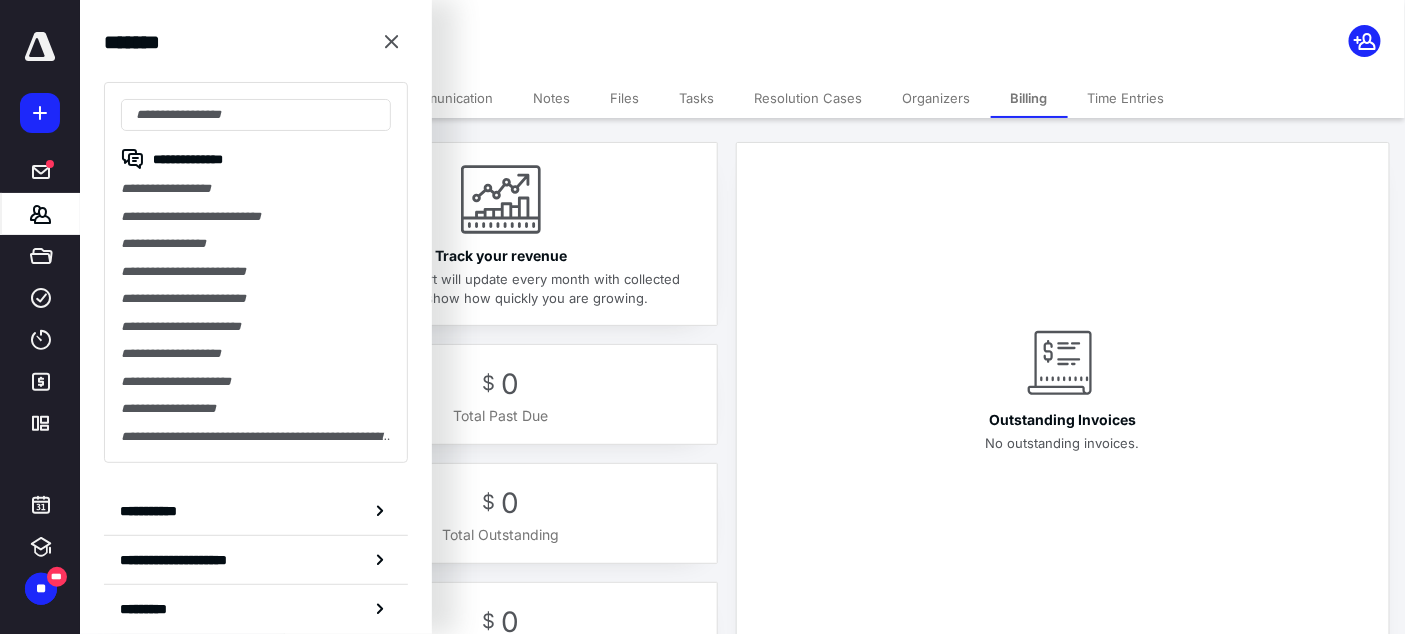 click on "Billing" at bounding box center (1029, 98) 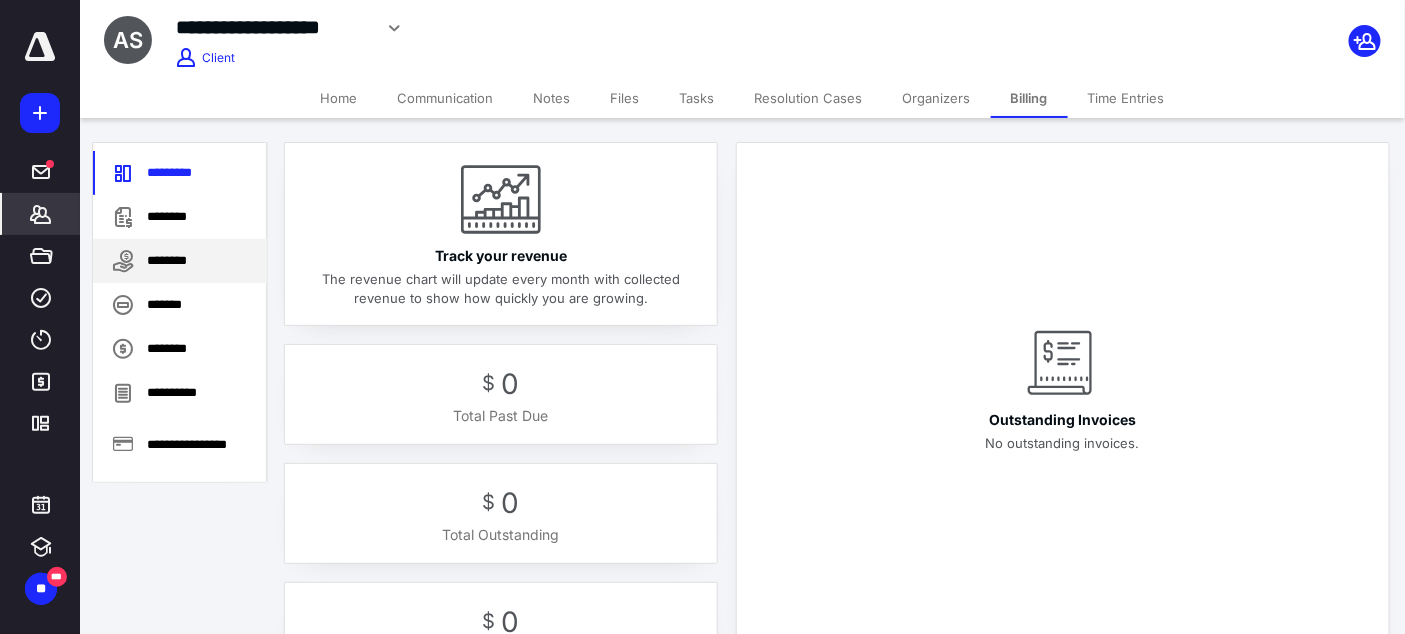 click on "********" at bounding box center [180, 261] 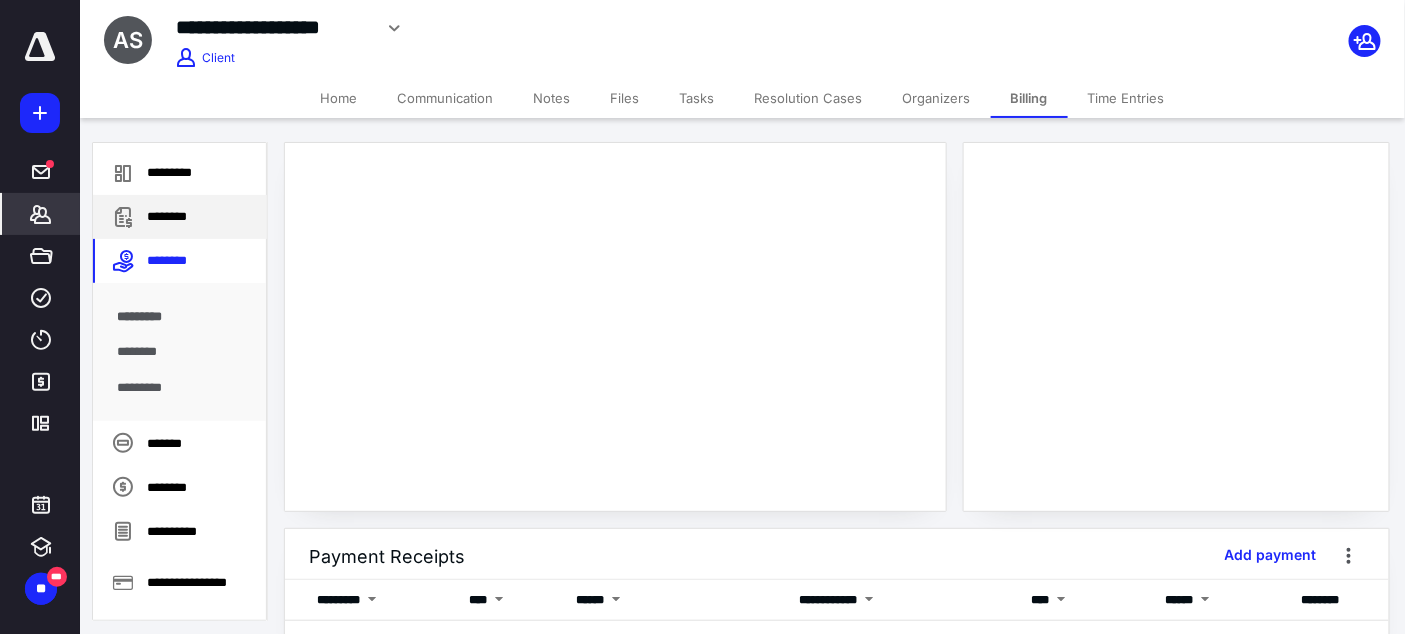 click on "********" at bounding box center [180, 217] 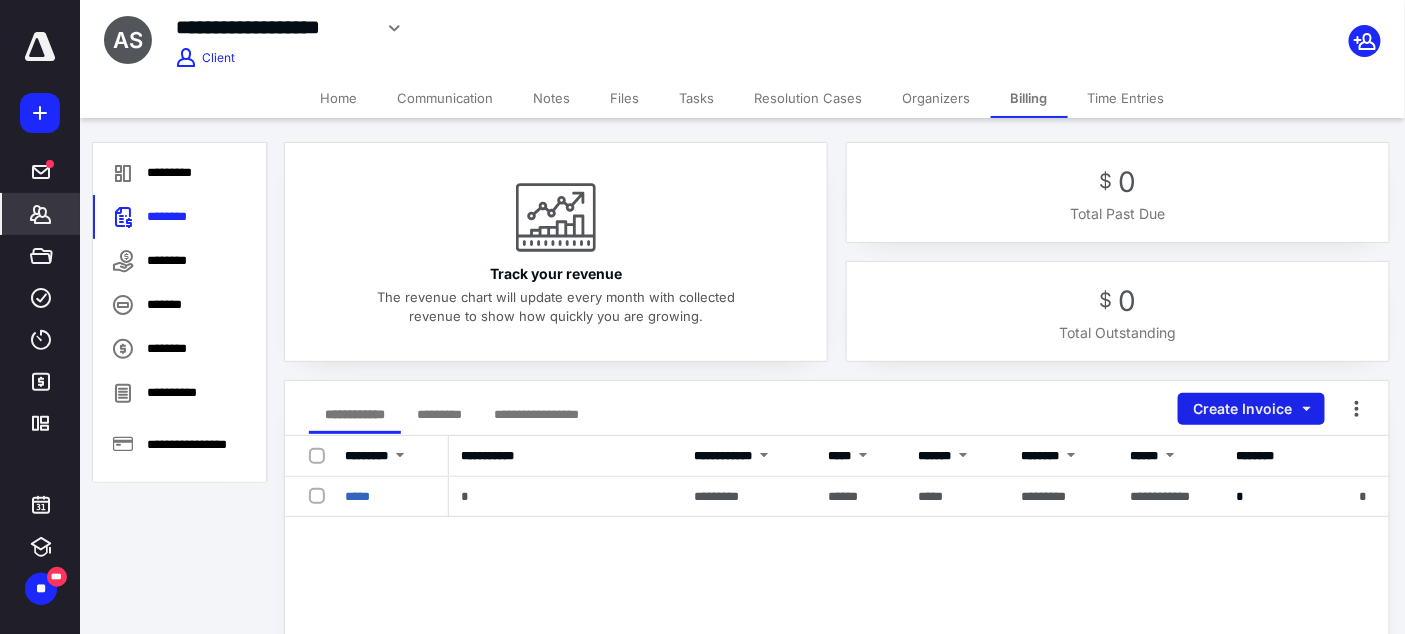 click on "Create Invoice" at bounding box center [1251, 409] 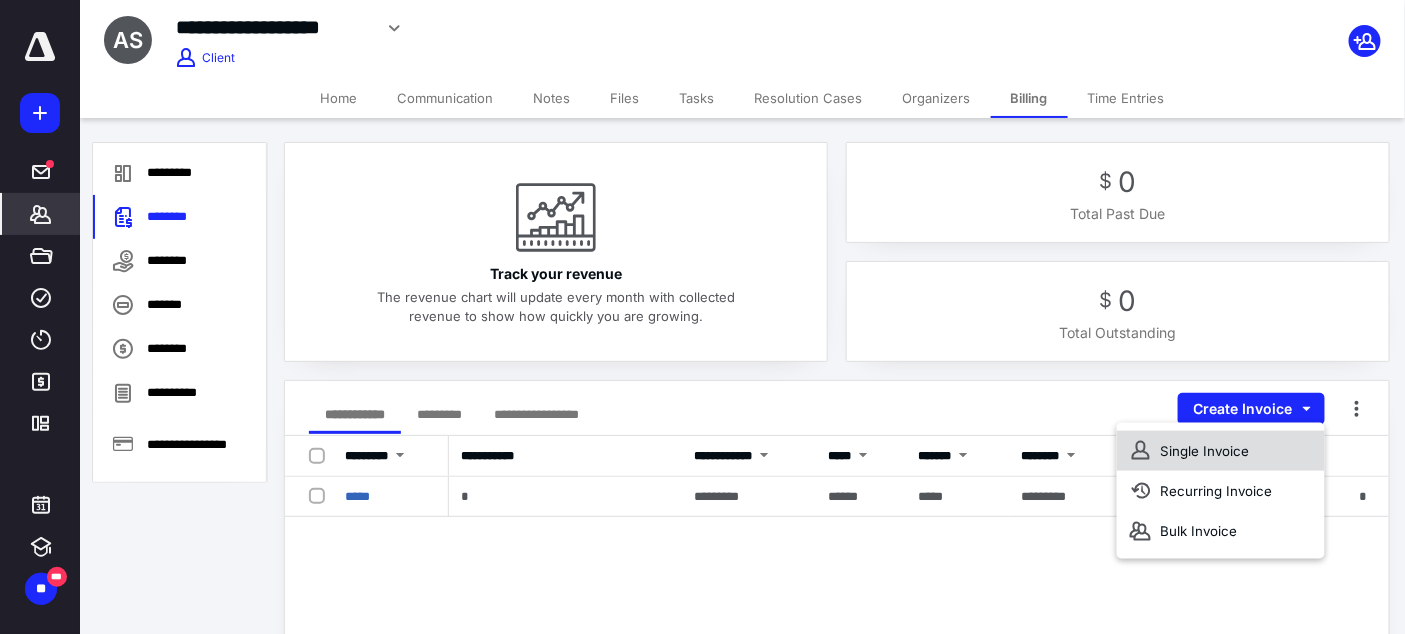 click on "Single Invoice" at bounding box center (1220, 451) 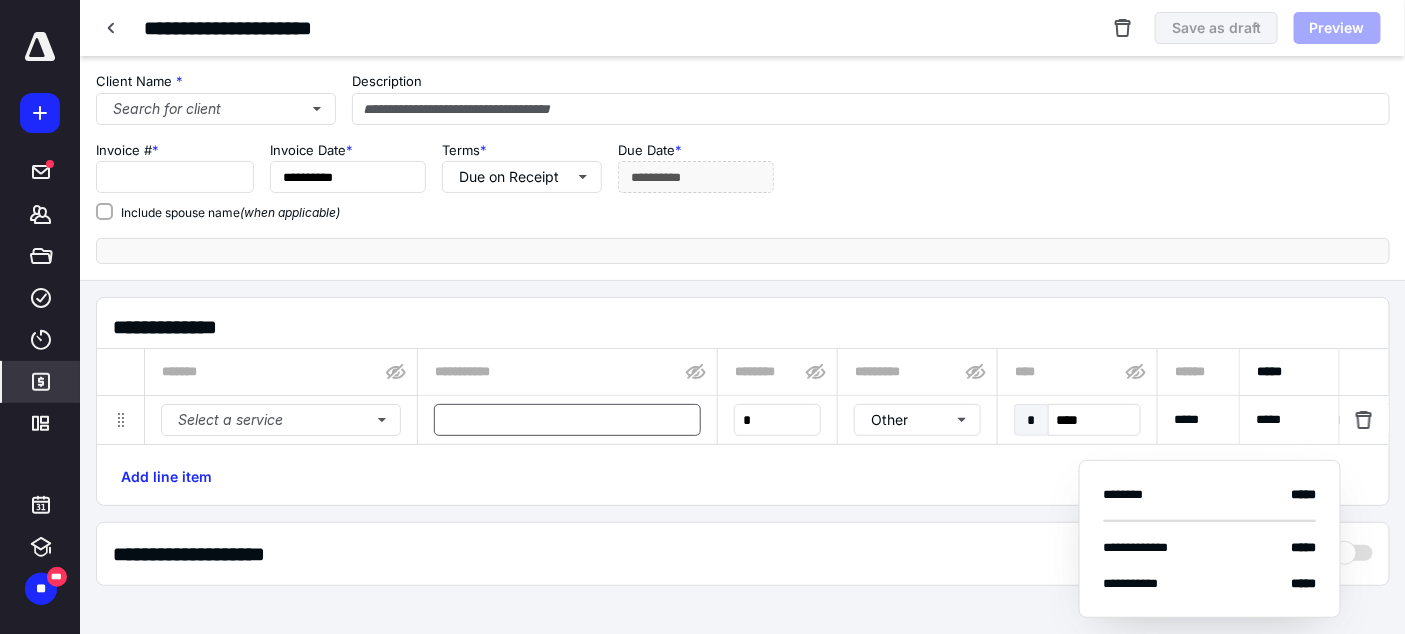type on "*****" 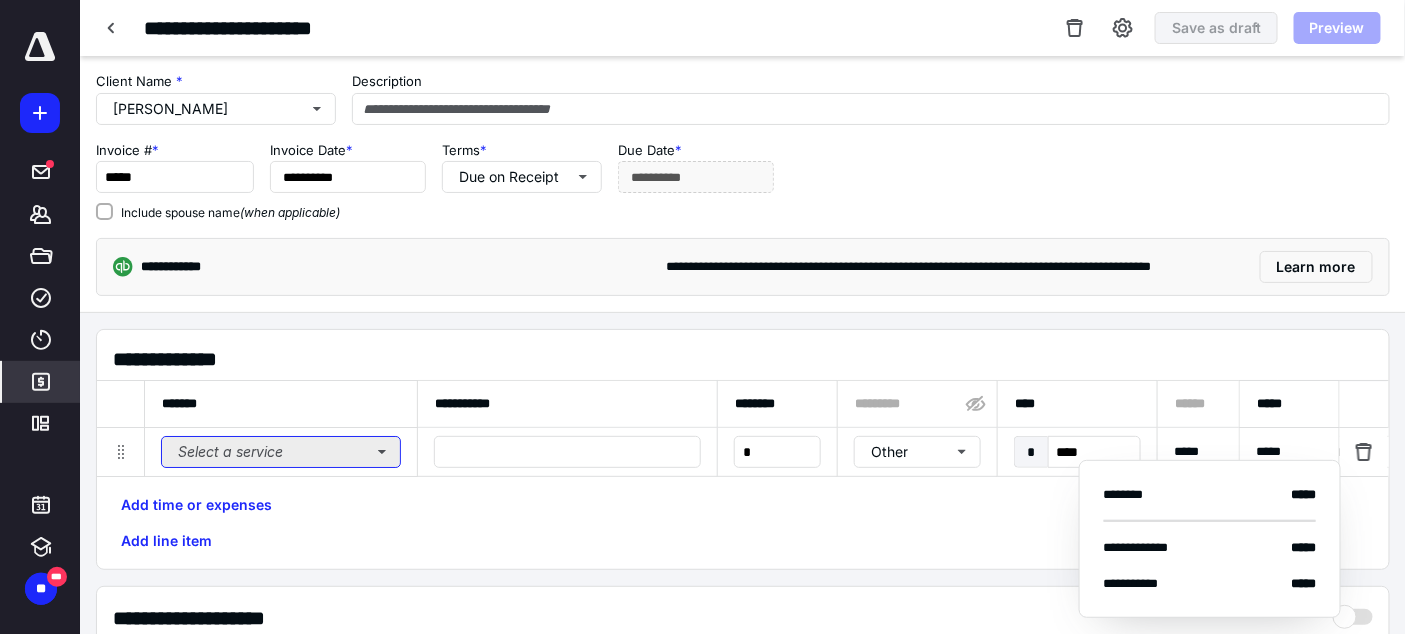 click on "Select a service" at bounding box center (281, 452) 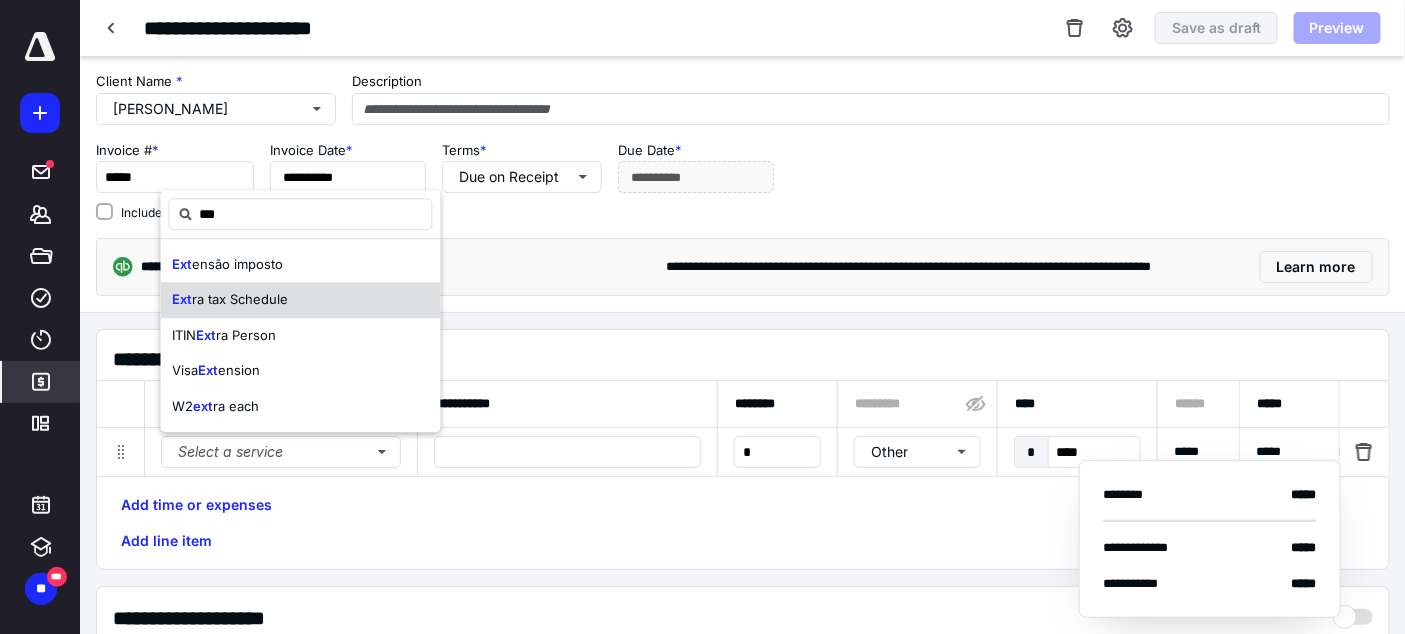 click on "ra tax Schedule" at bounding box center [241, 300] 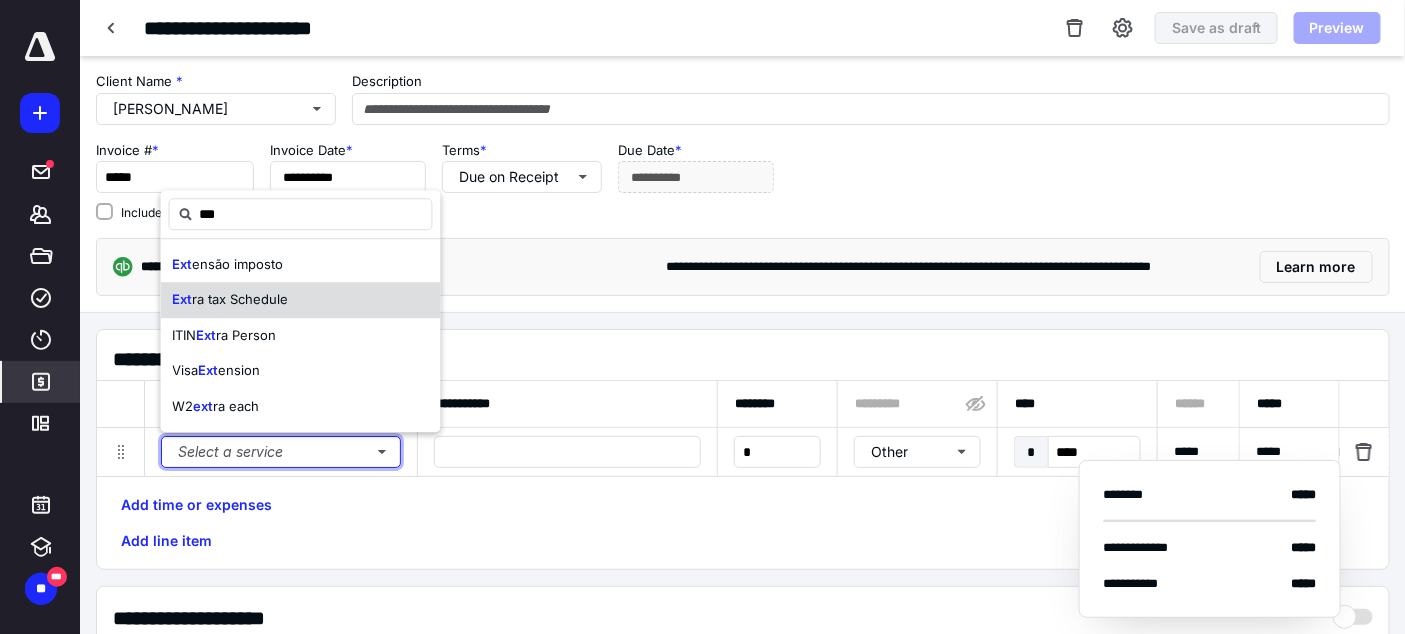 type 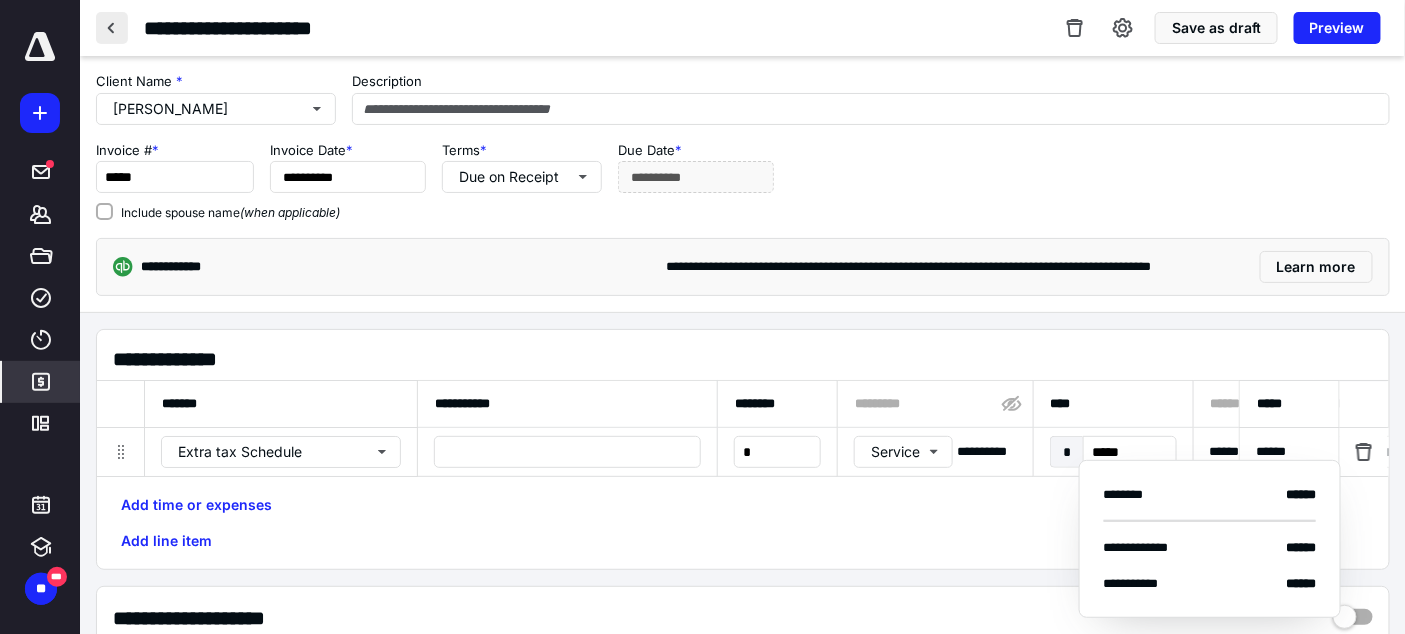 click at bounding box center [112, 28] 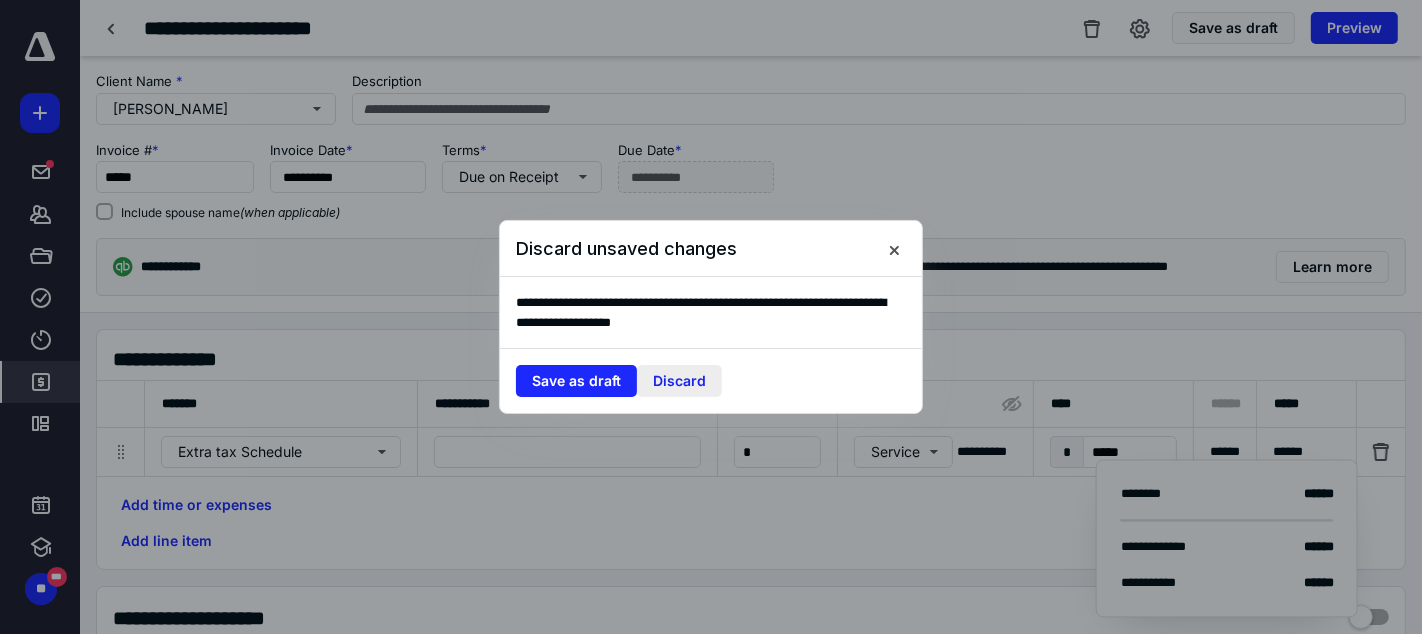 click on "Discard" at bounding box center [679, 381] 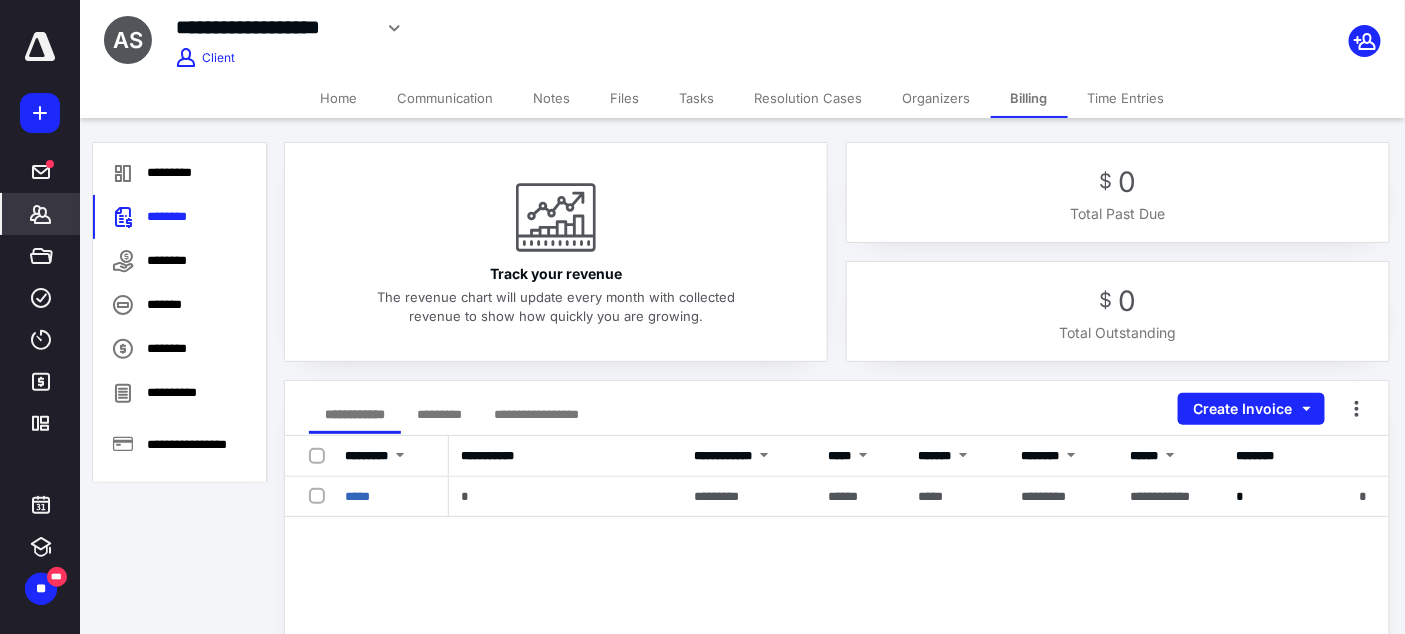 click on "Notes" at bounding box center (552, 98) 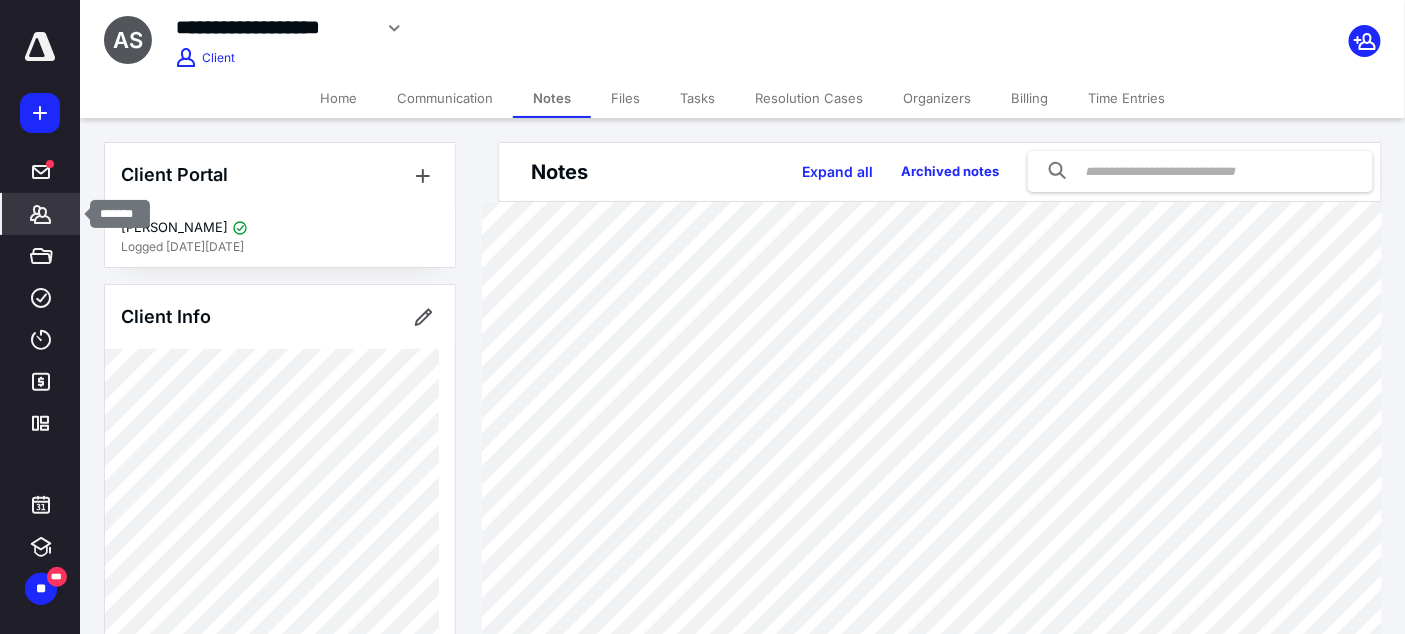 click on "*******" at bounding box center (41, 214) 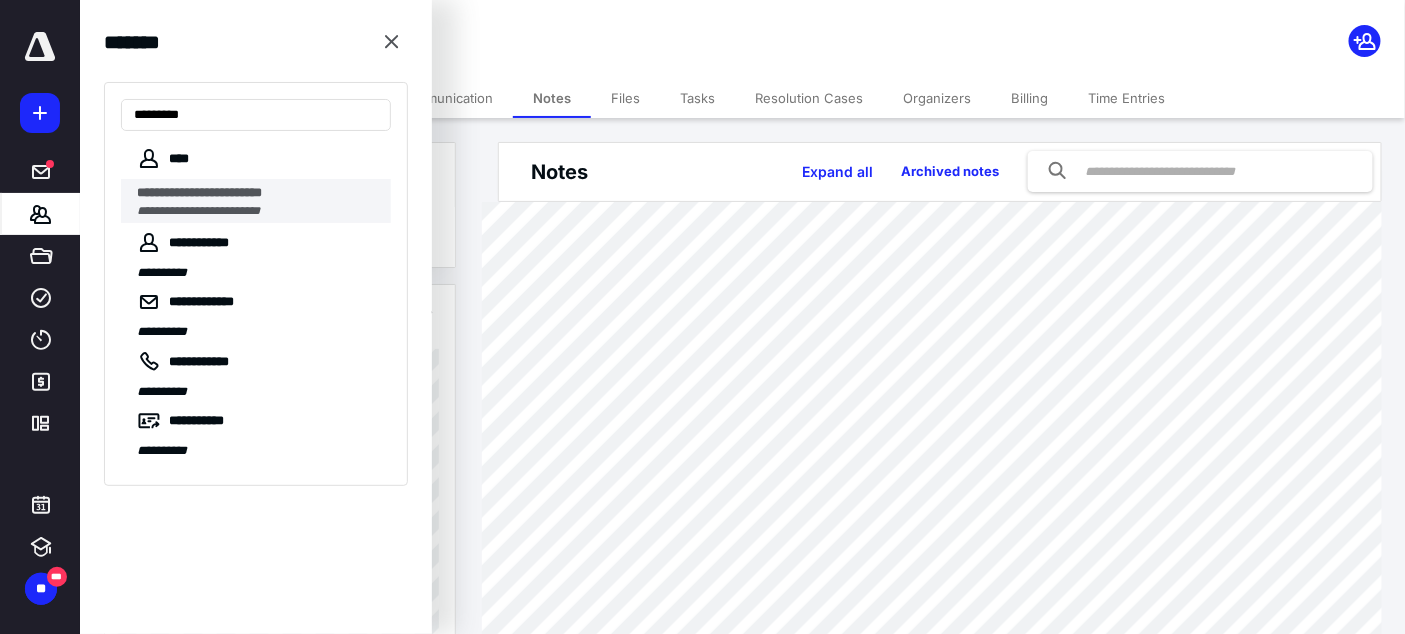 type on "********" 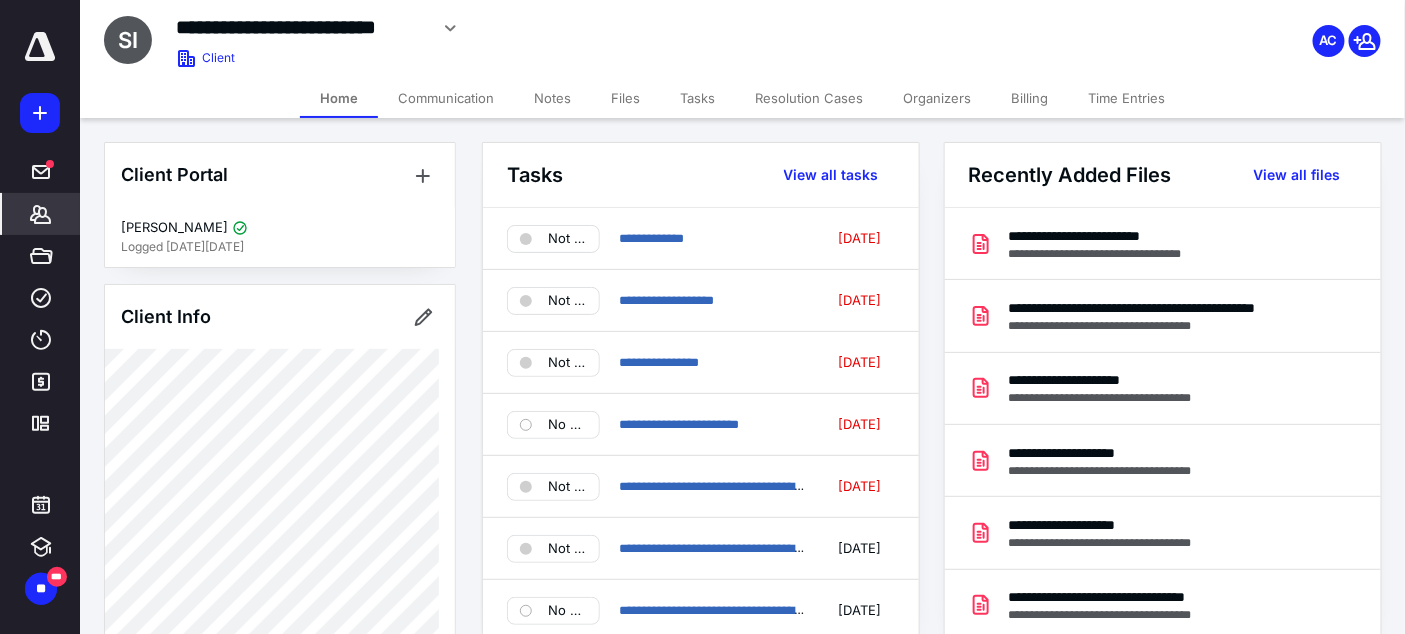 click on "Notes" at bounding box center (552, 98) 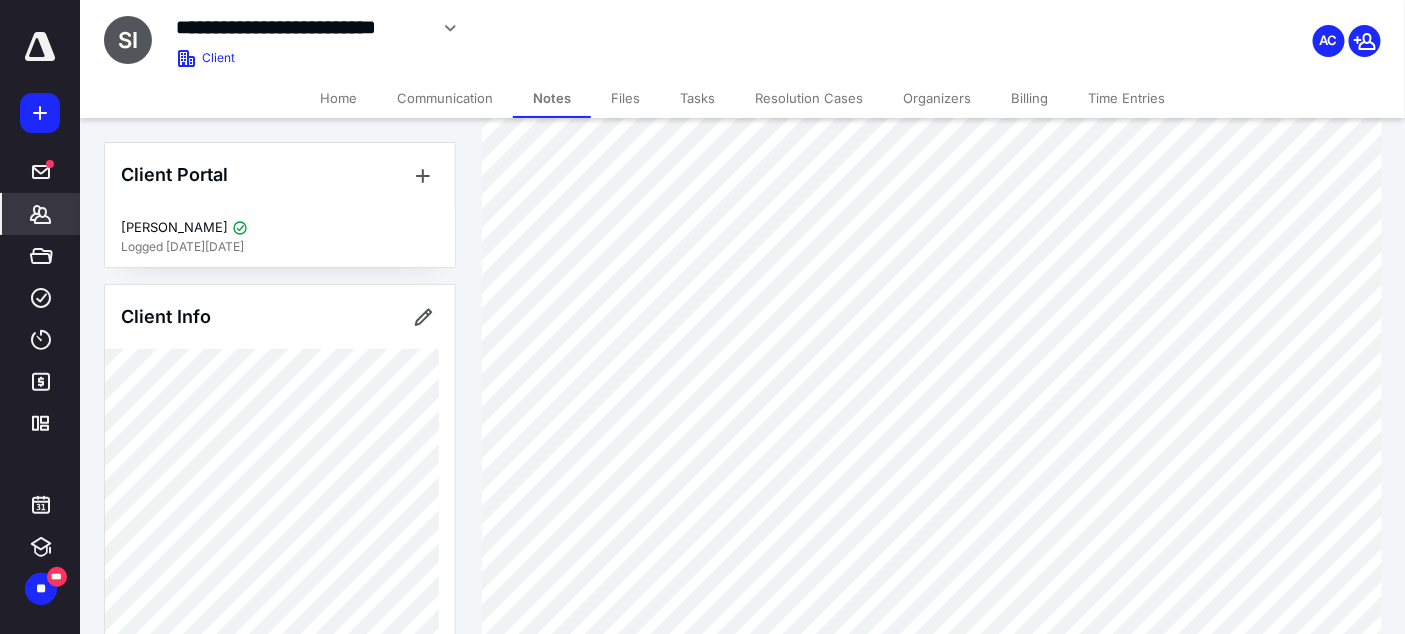 scroll, scrollTop: 0, scrollLeft: 0, axis: both 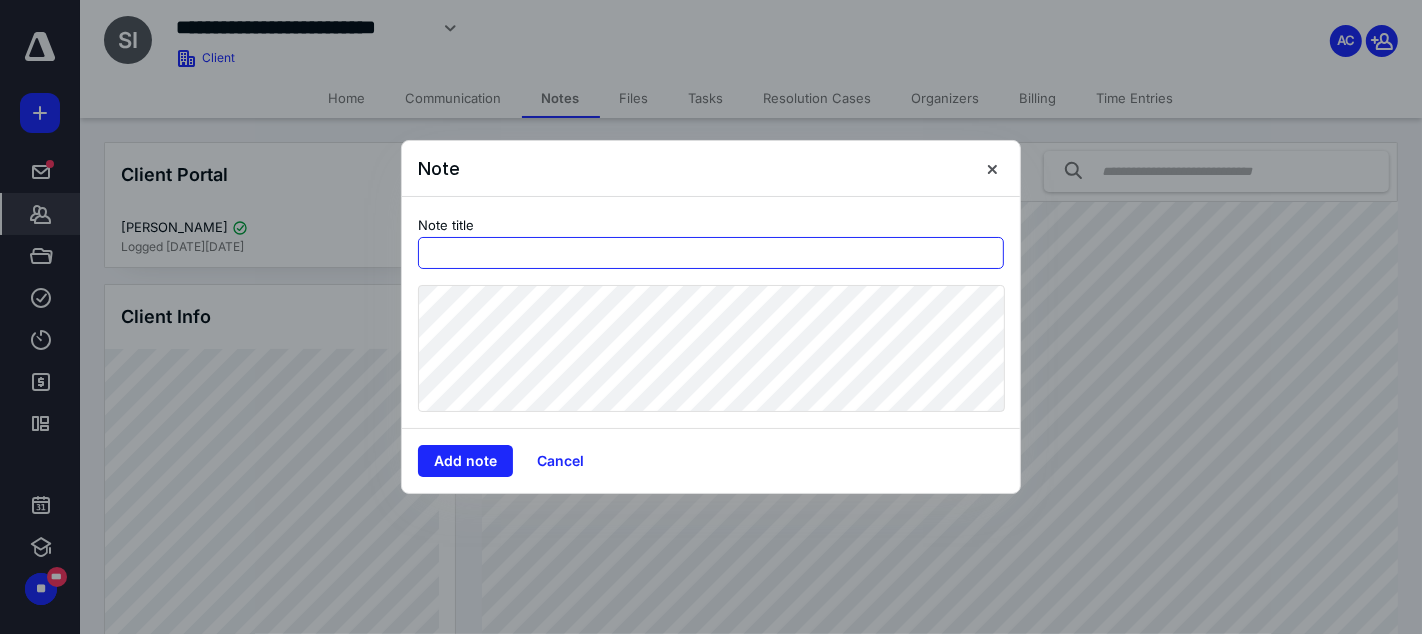click at bounding box center (711, 253) 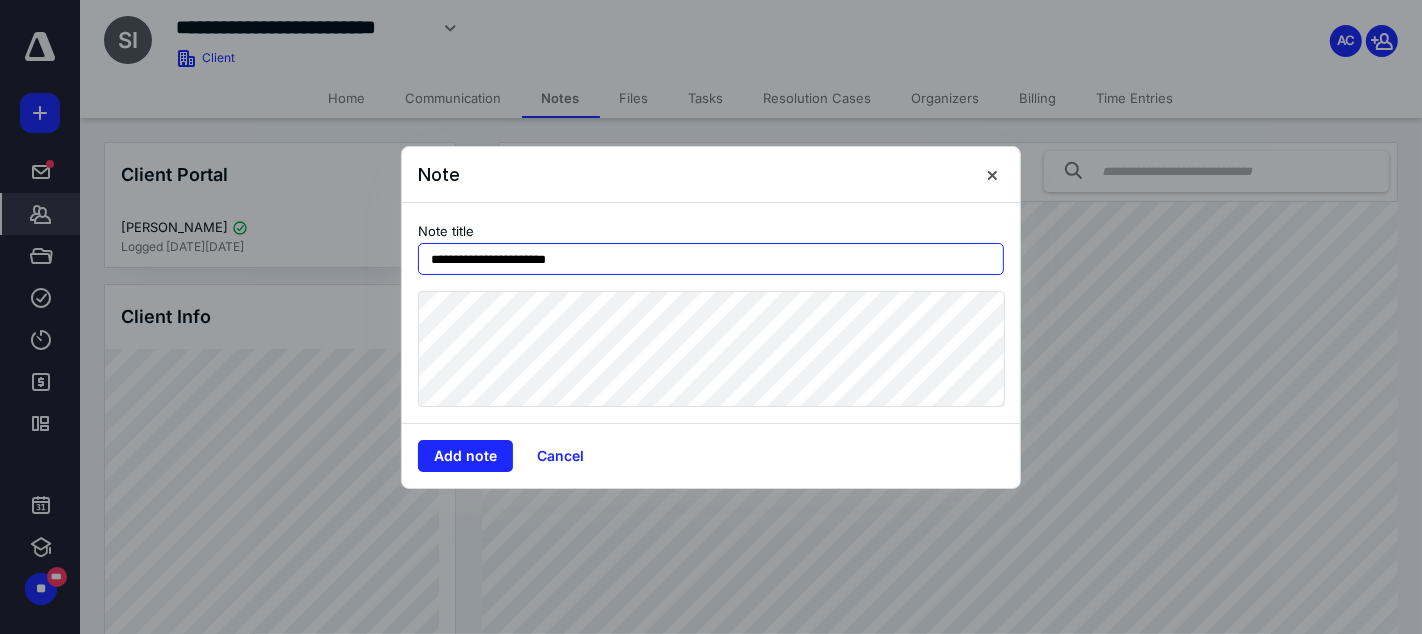 click on "**********" at bounding box center (711, 259) 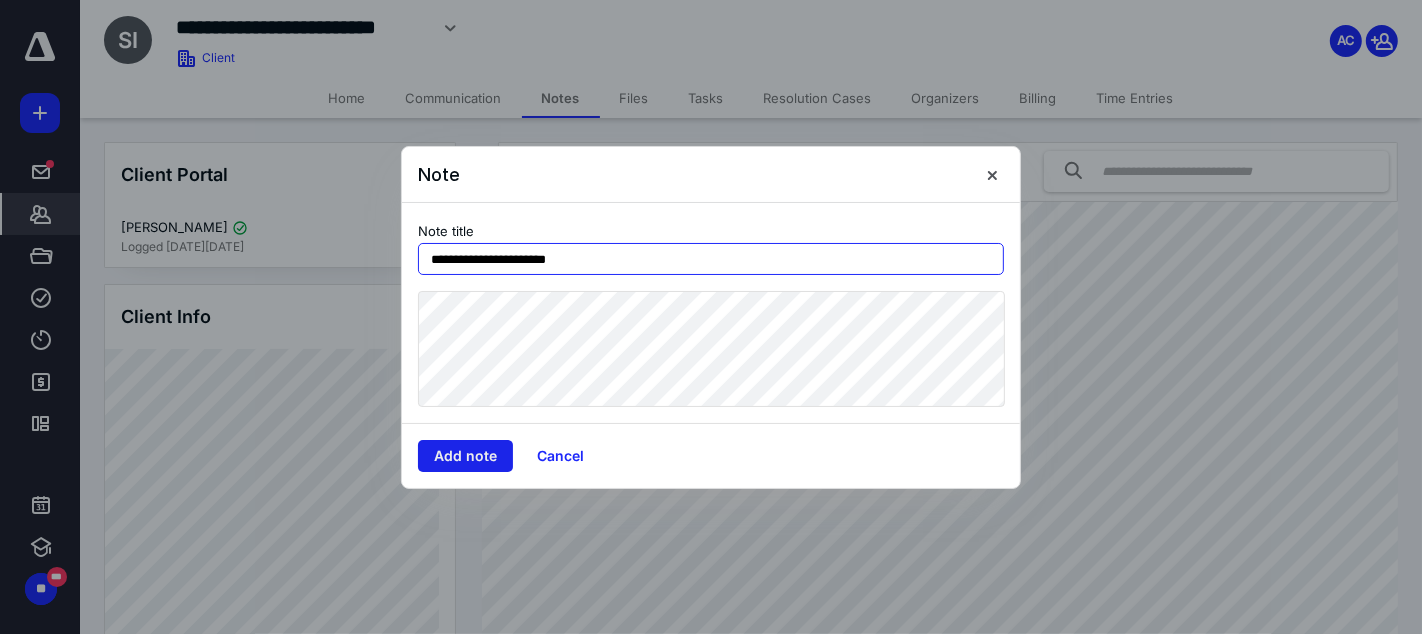 type on "**********" 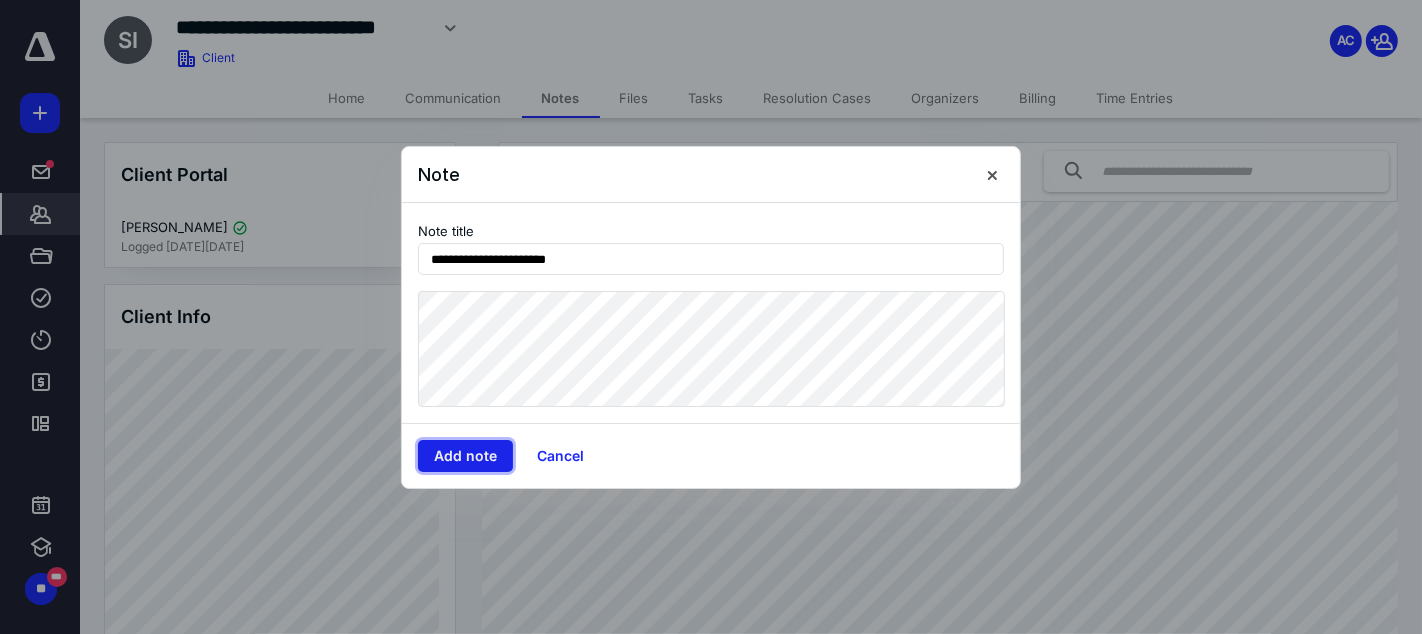 click on "Add note" at bounding box center [465, 456] 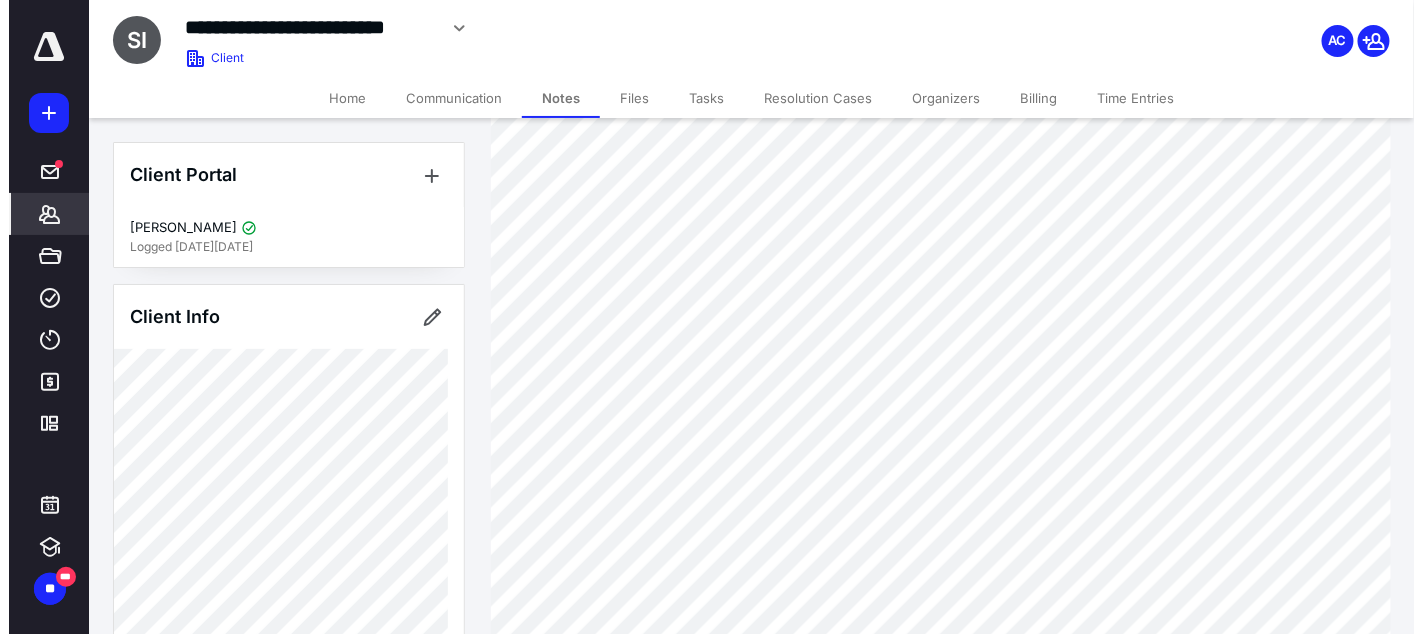 scroll, scrollTop: 315, scrollLeft: 0, axis: vertical 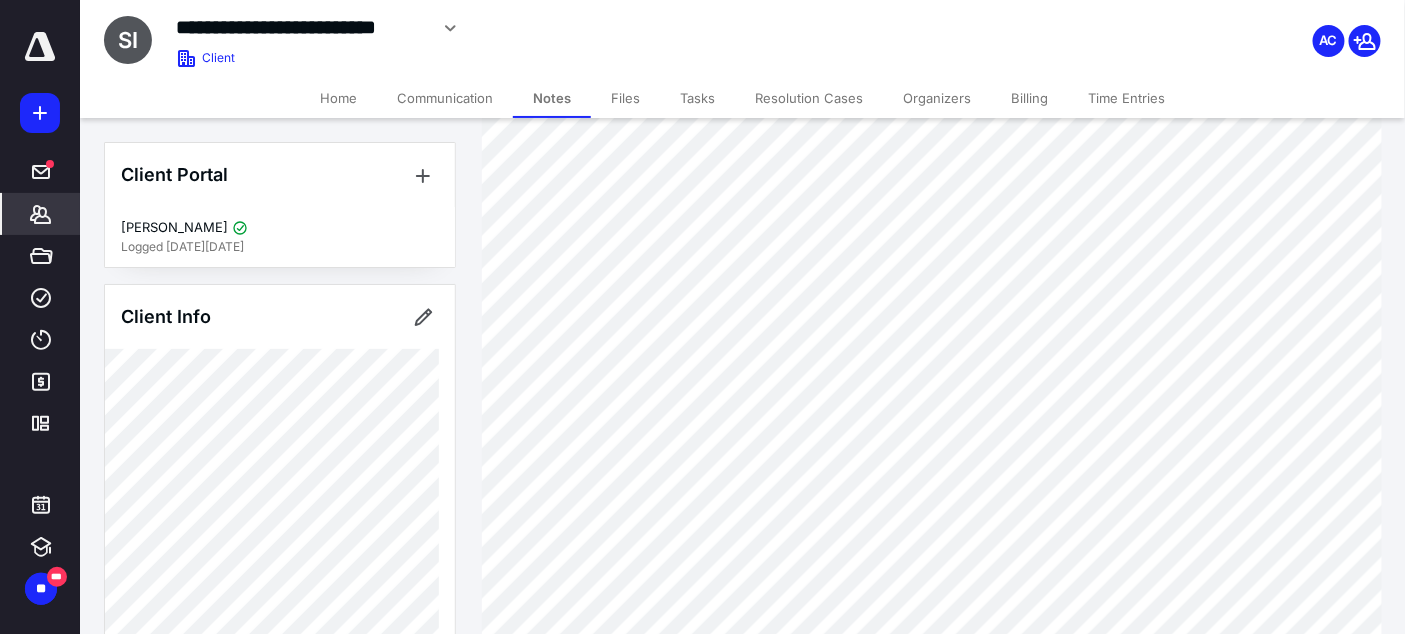 click 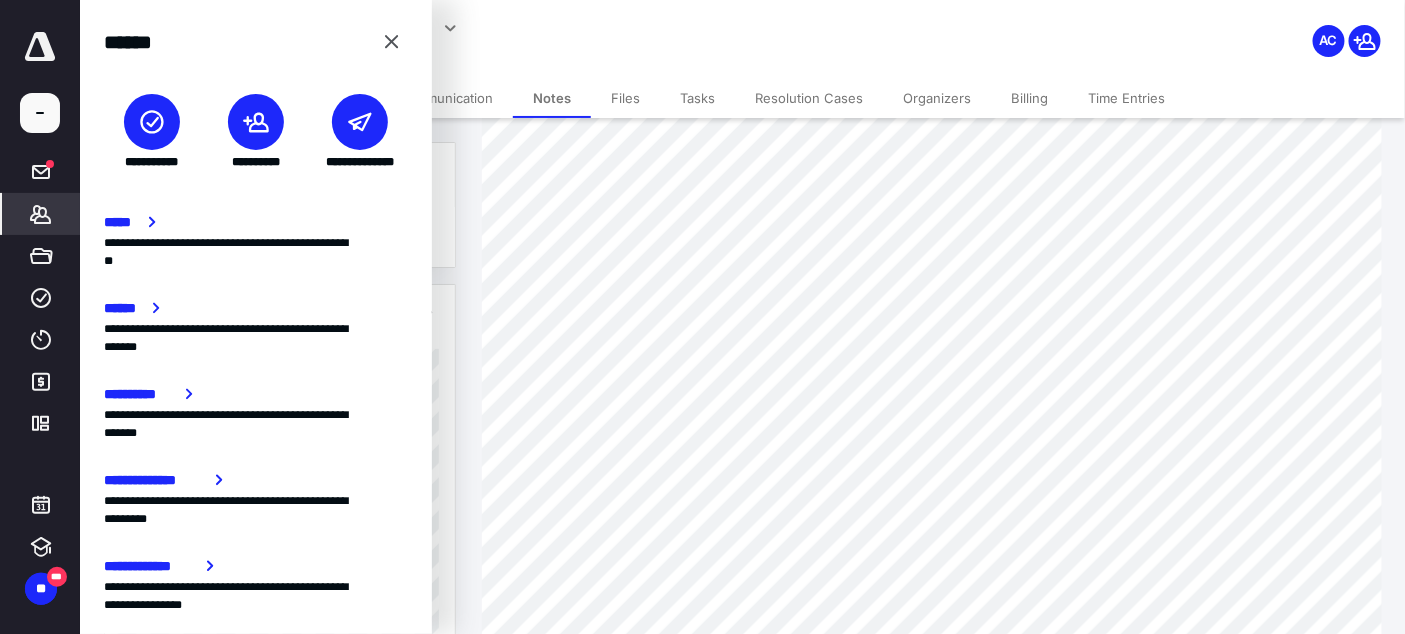 click at bounding box center [152, 122] 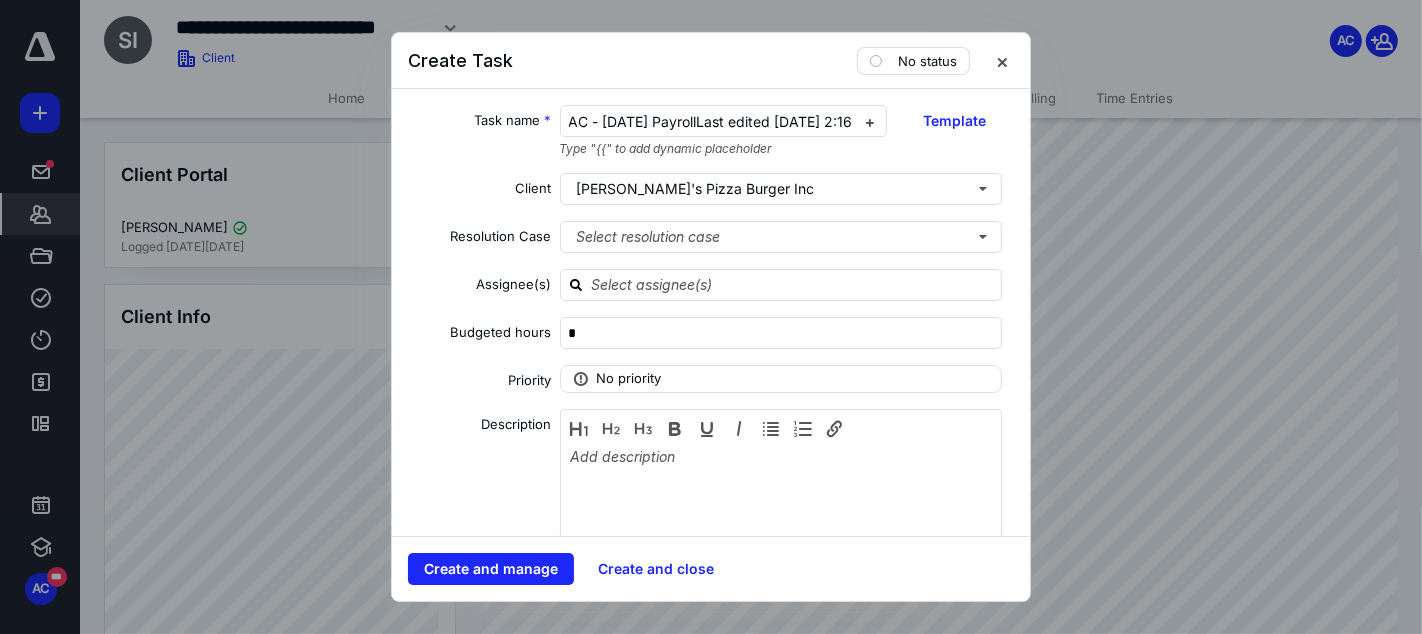click on "No status" at bounding box center [927, 61] 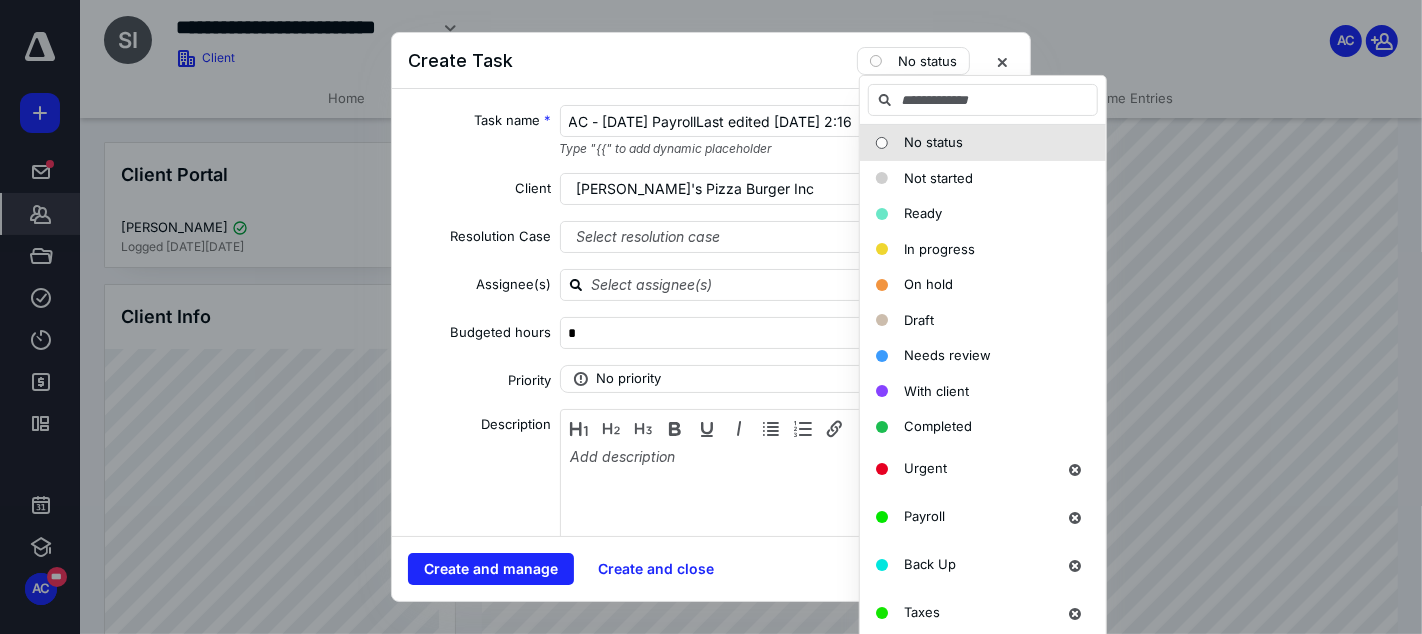 scroll, scrollTop: 1528, scrollLeft: 0, axis: vertical 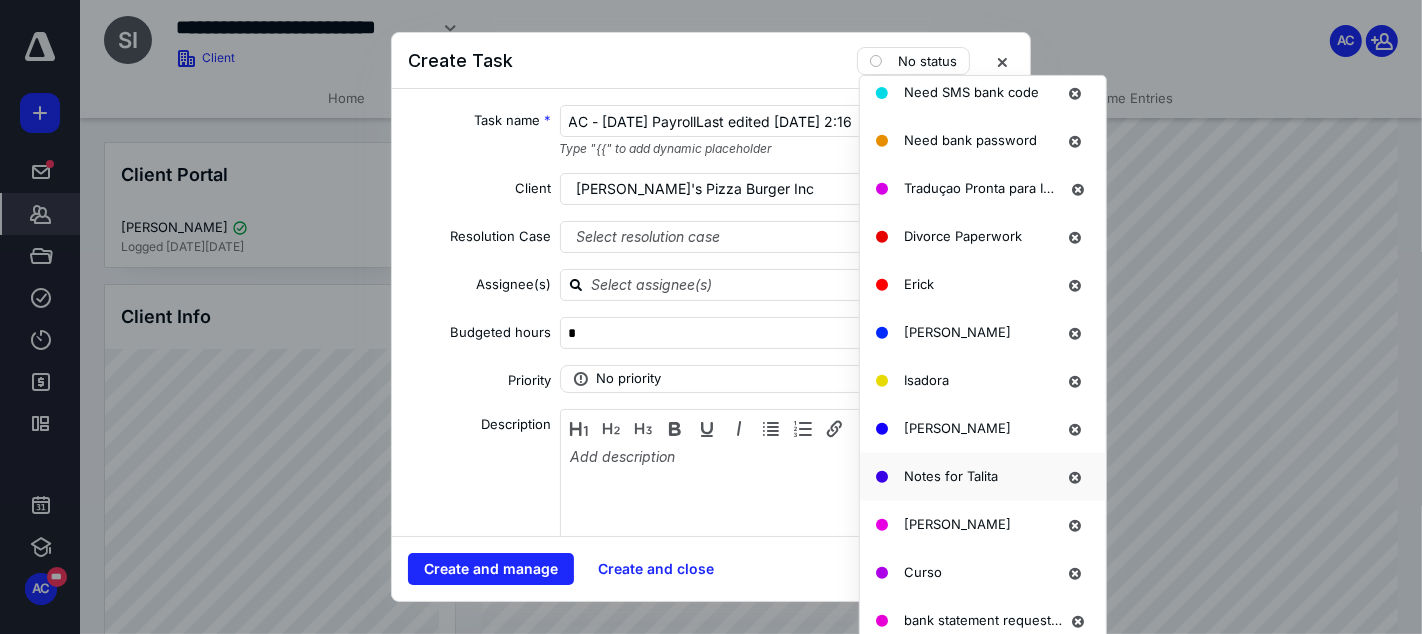 click on "Notes for Talita" at bounding box center (951, 476) 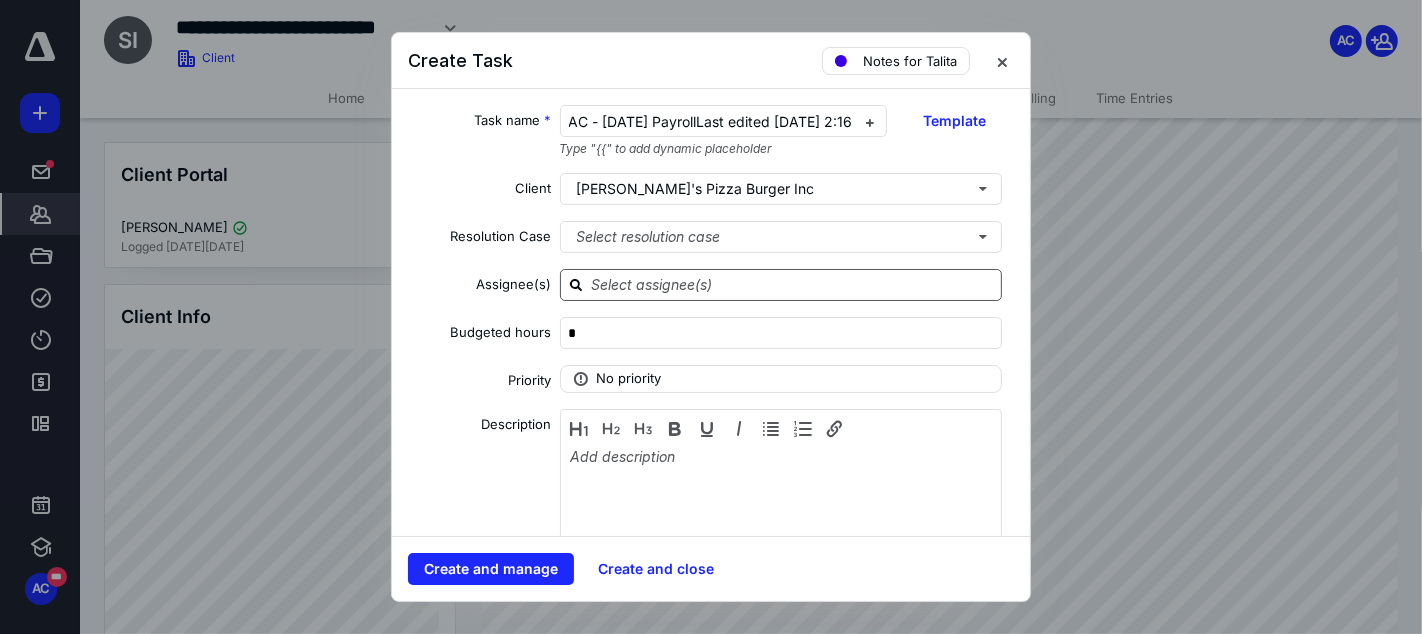 click at bounding box center (793, 284) 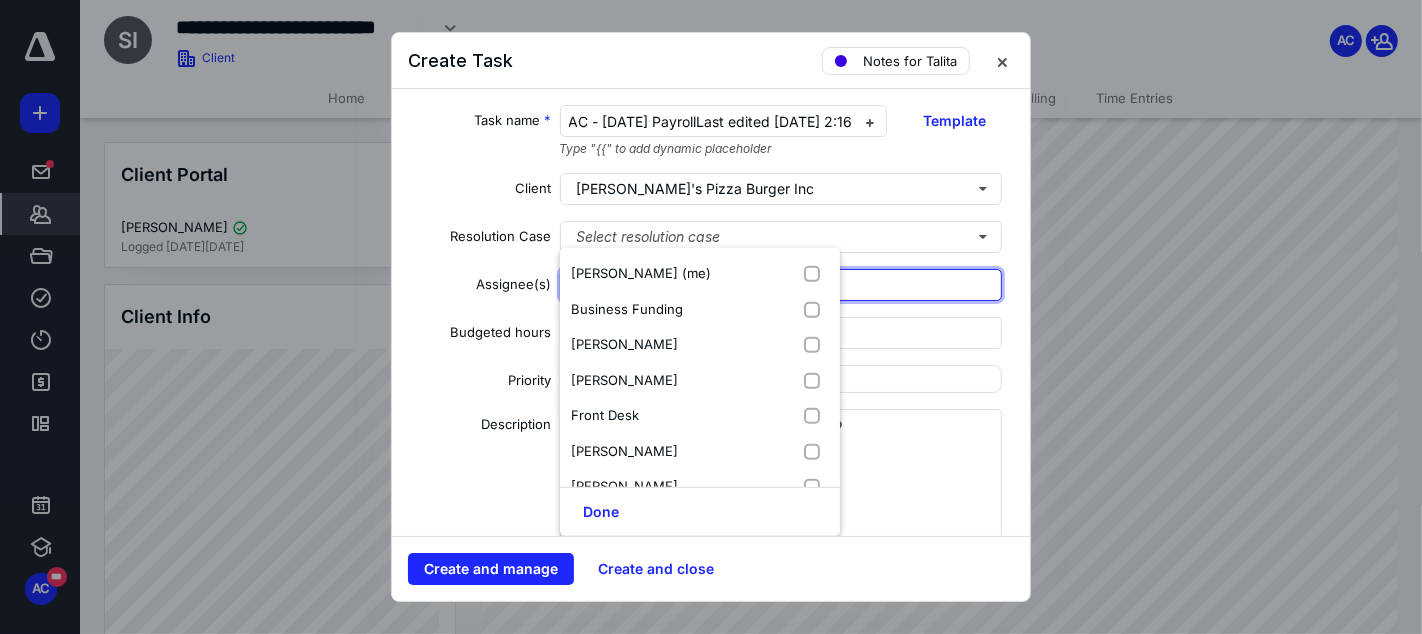scroll, scrollTop: 308, scrollLeft: 0, axis: vertical 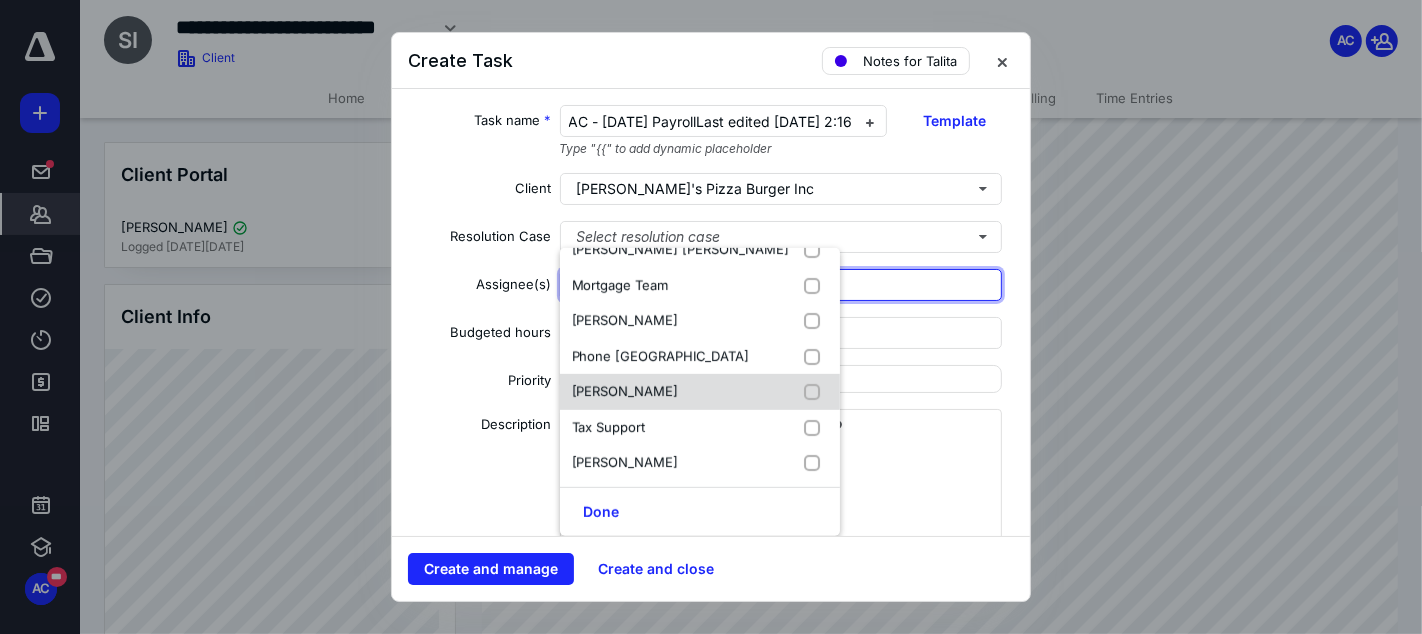 click on "Talita Camilo" at bounding box center [625, 391] 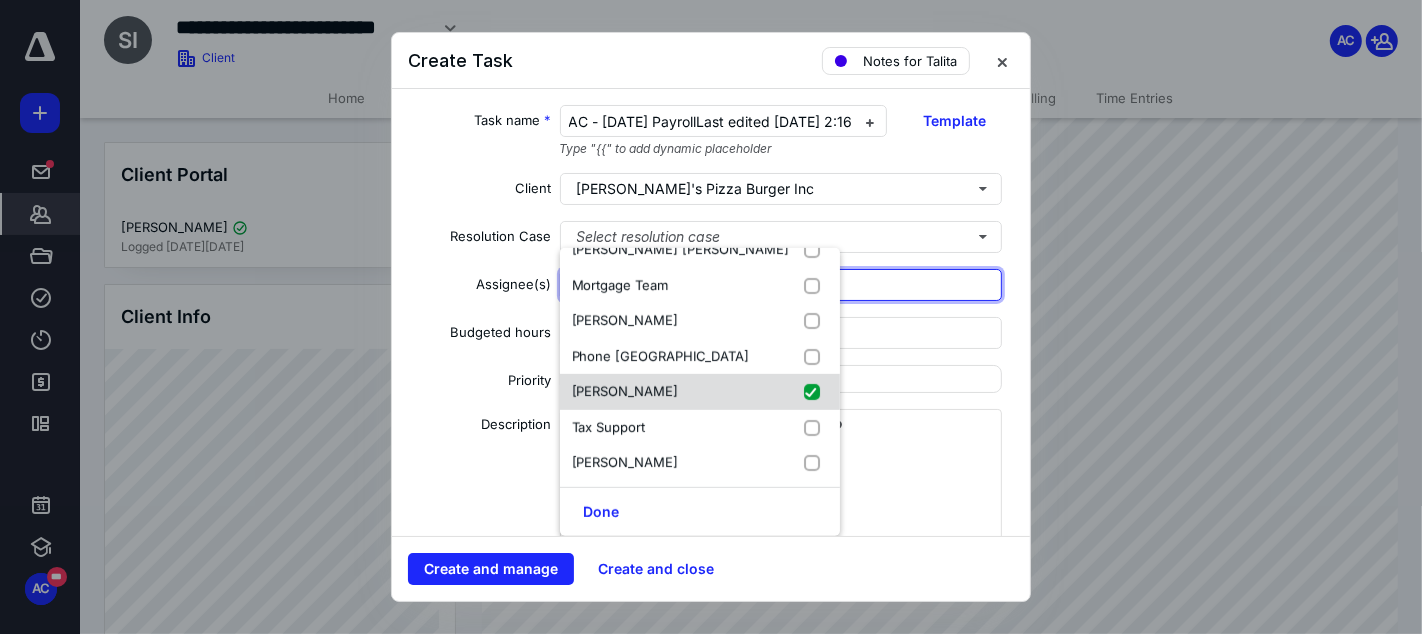 checkbox on "true" 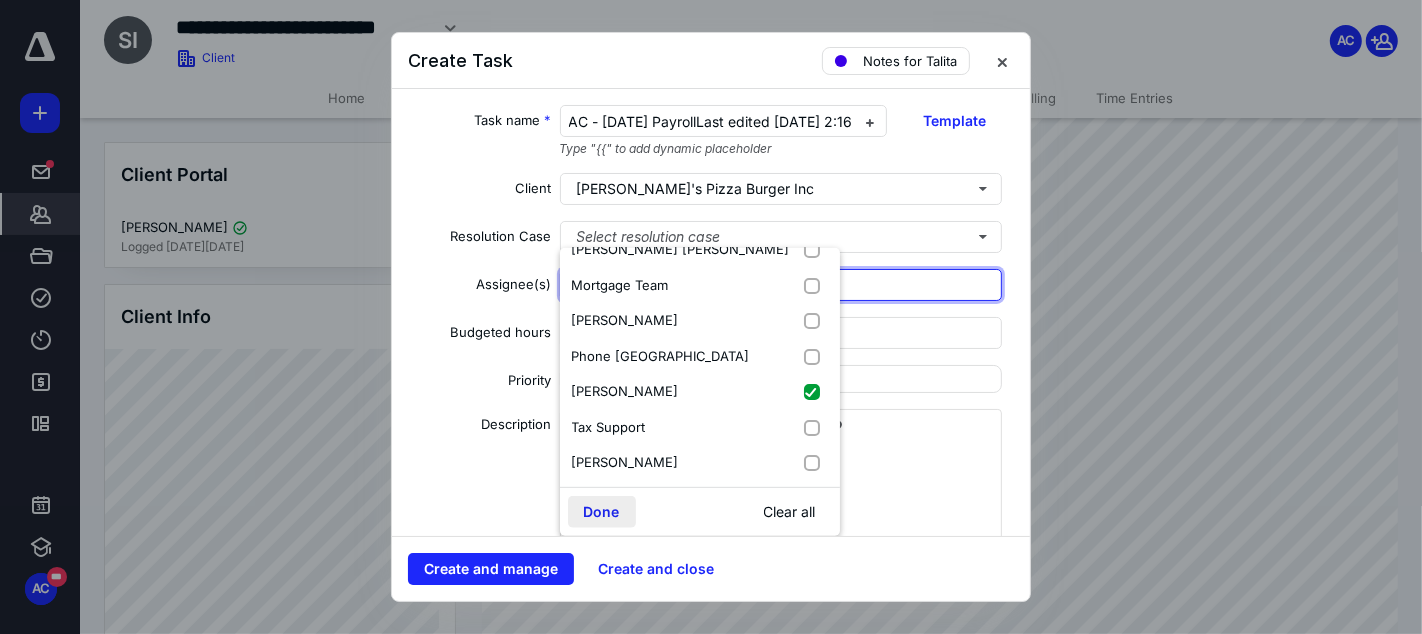 click on "Done" at bounding box center [602, 512] 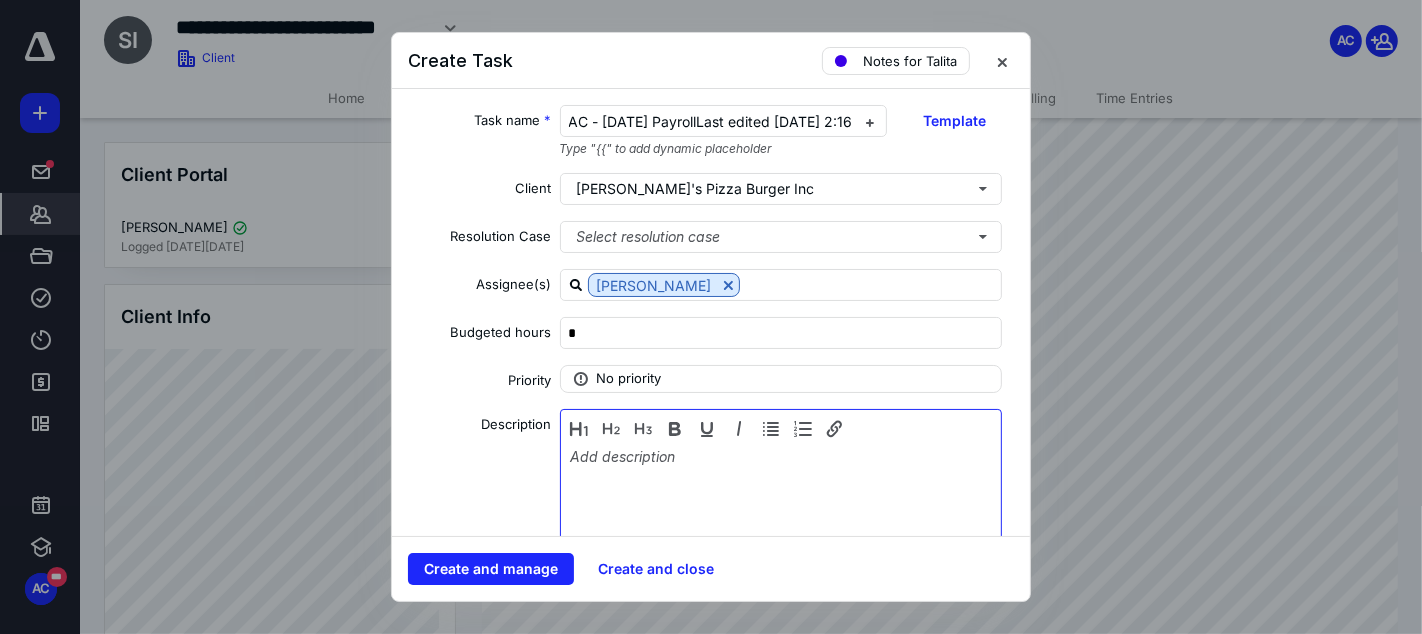 type 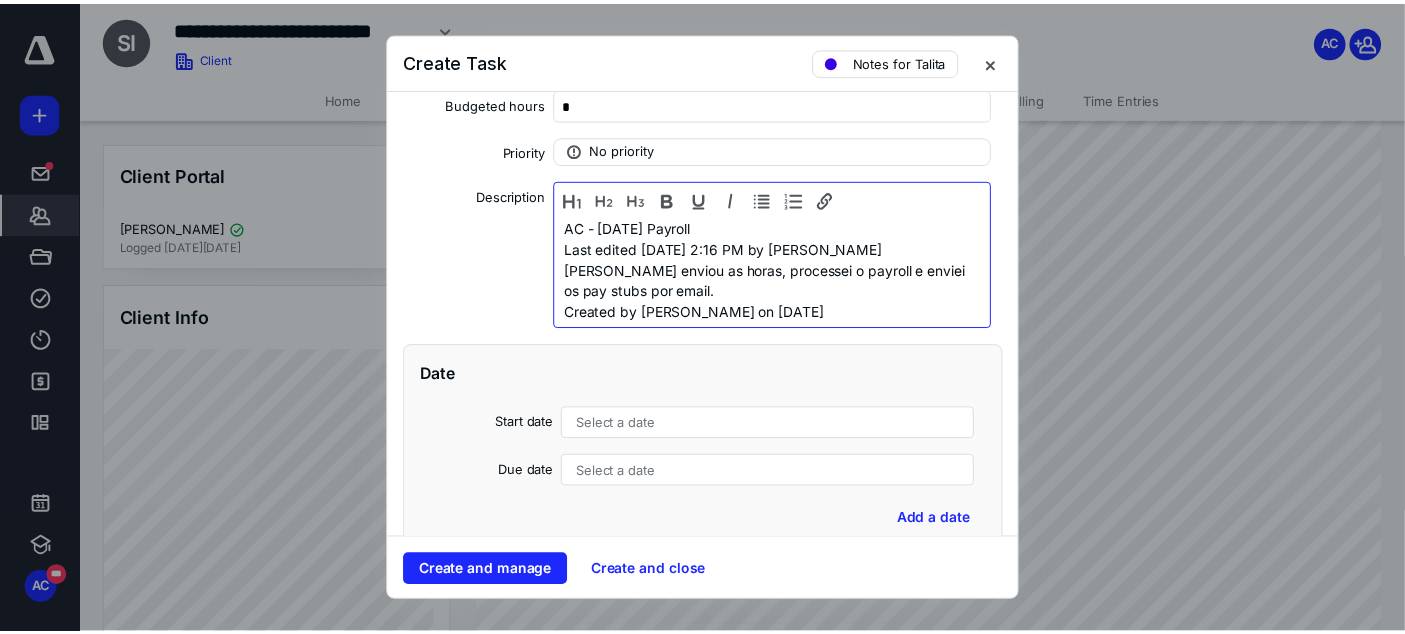 scroll, scrollTop: 325, scrollLeft: 0, axis: vertical 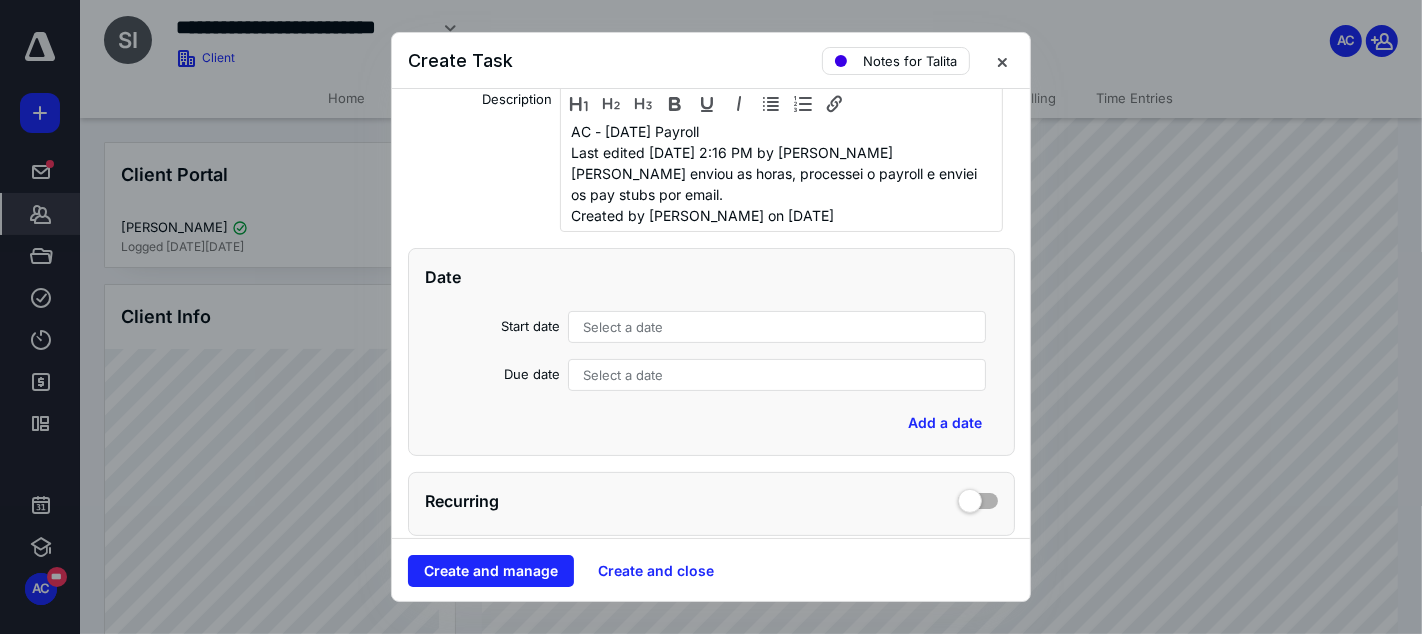 click on "Select a date" at bounding box center [777, 375] 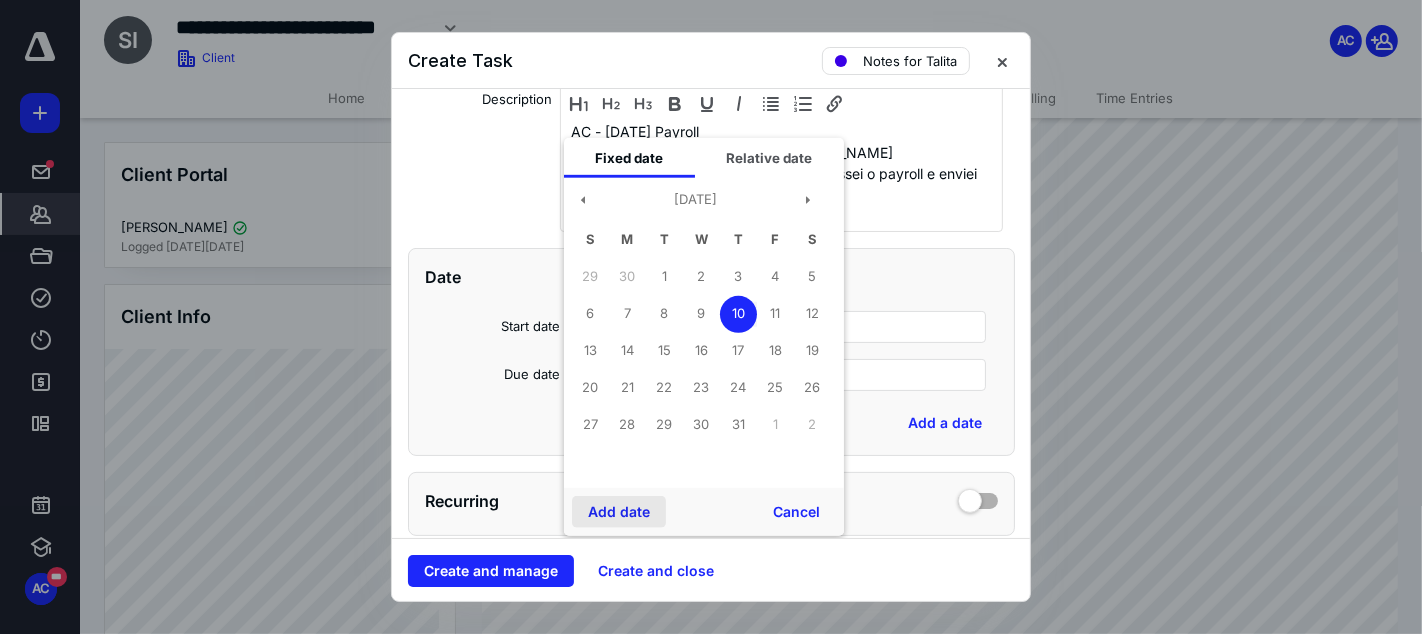click on "Add date" at bounding box center (619, 512) 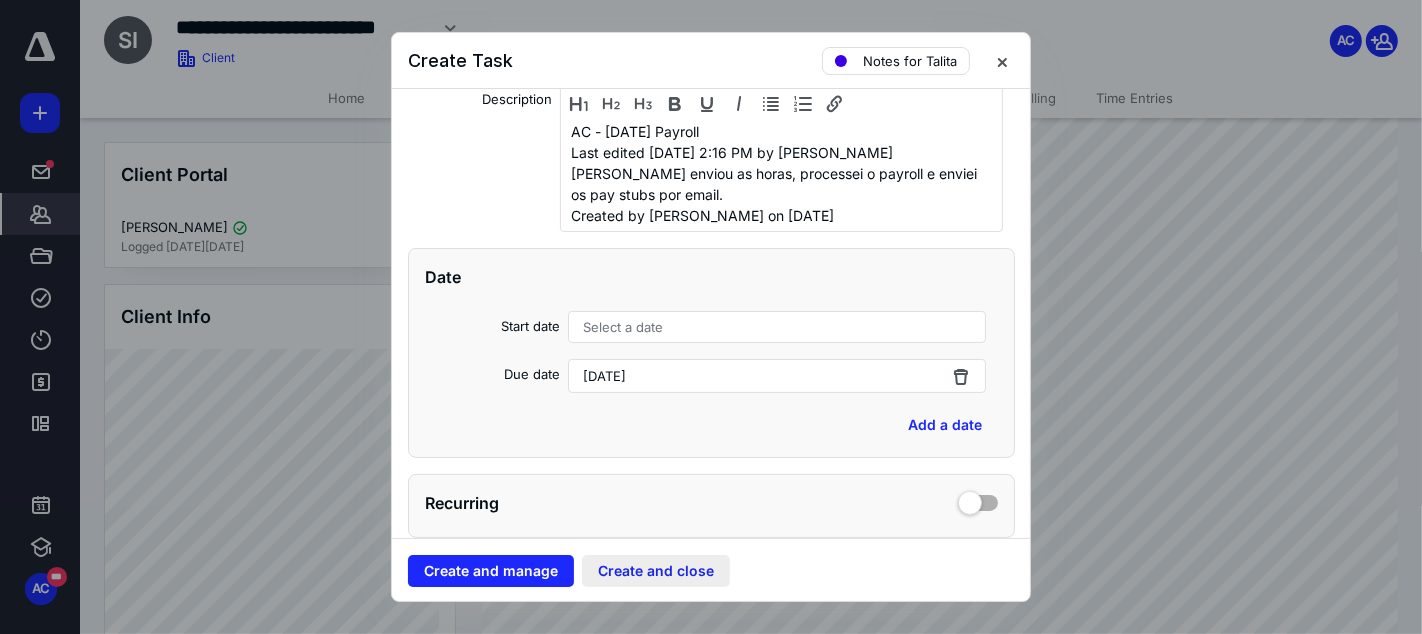 click on "Create and close" at bounding box center (656, 571) 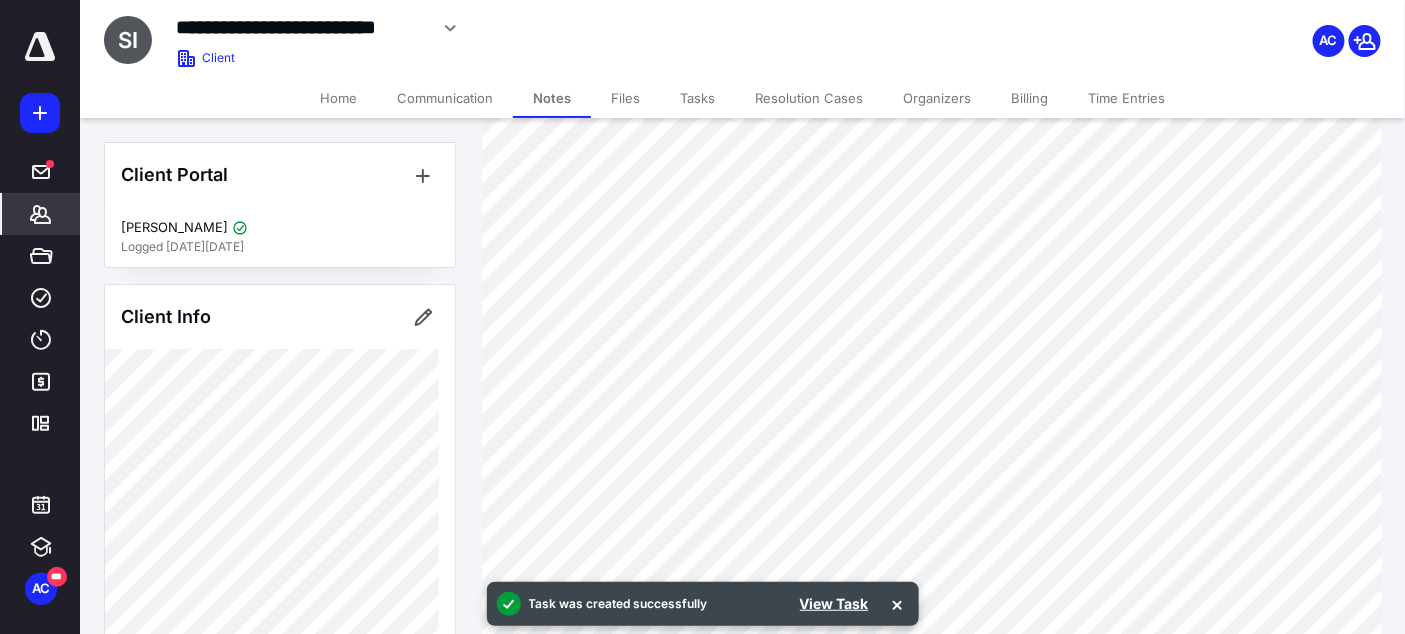 click on "Tasks" at bounding box center [697, 98] 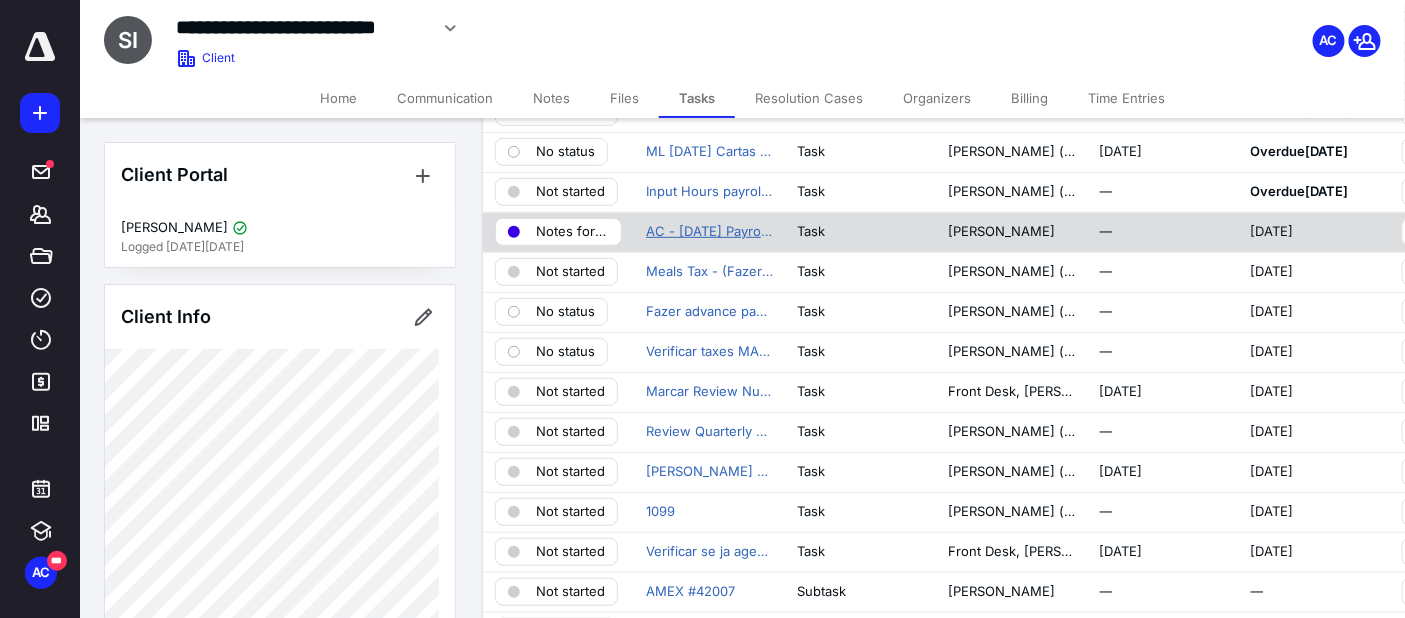 scroll, scrollTop: 230, scrollLeft: 0, axis: vertical 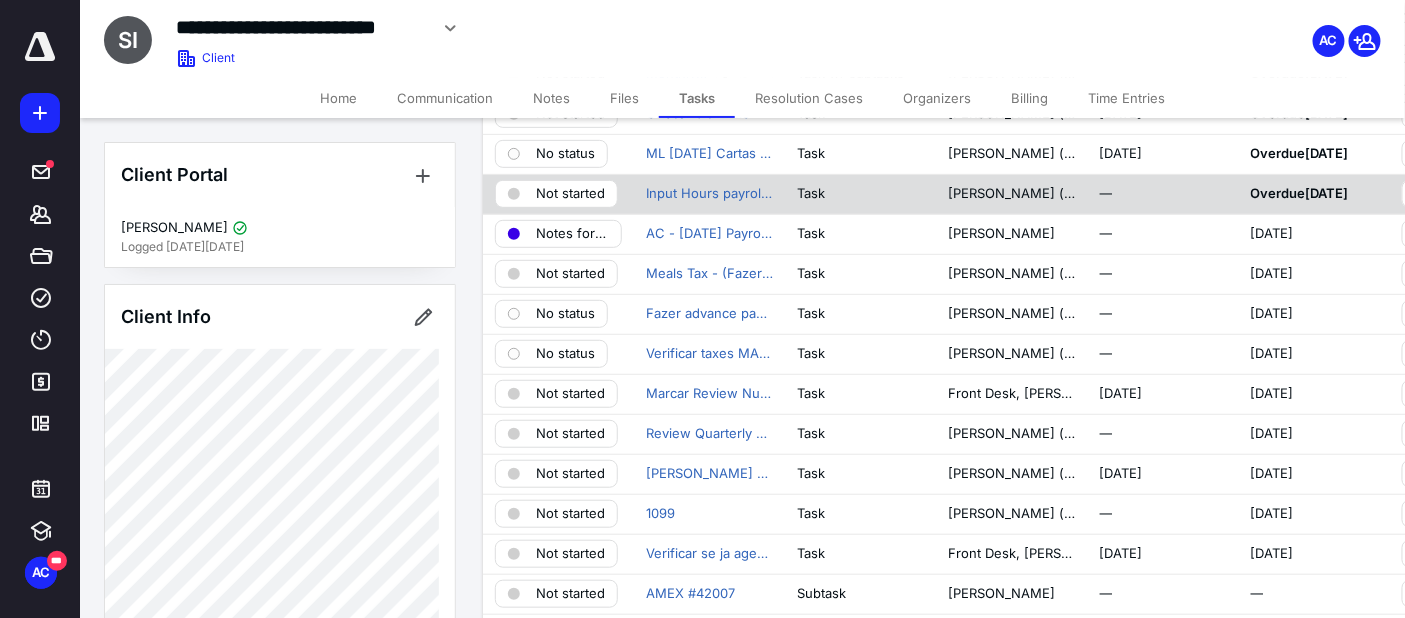 click on "Not started" at bounding box center (570, 194) 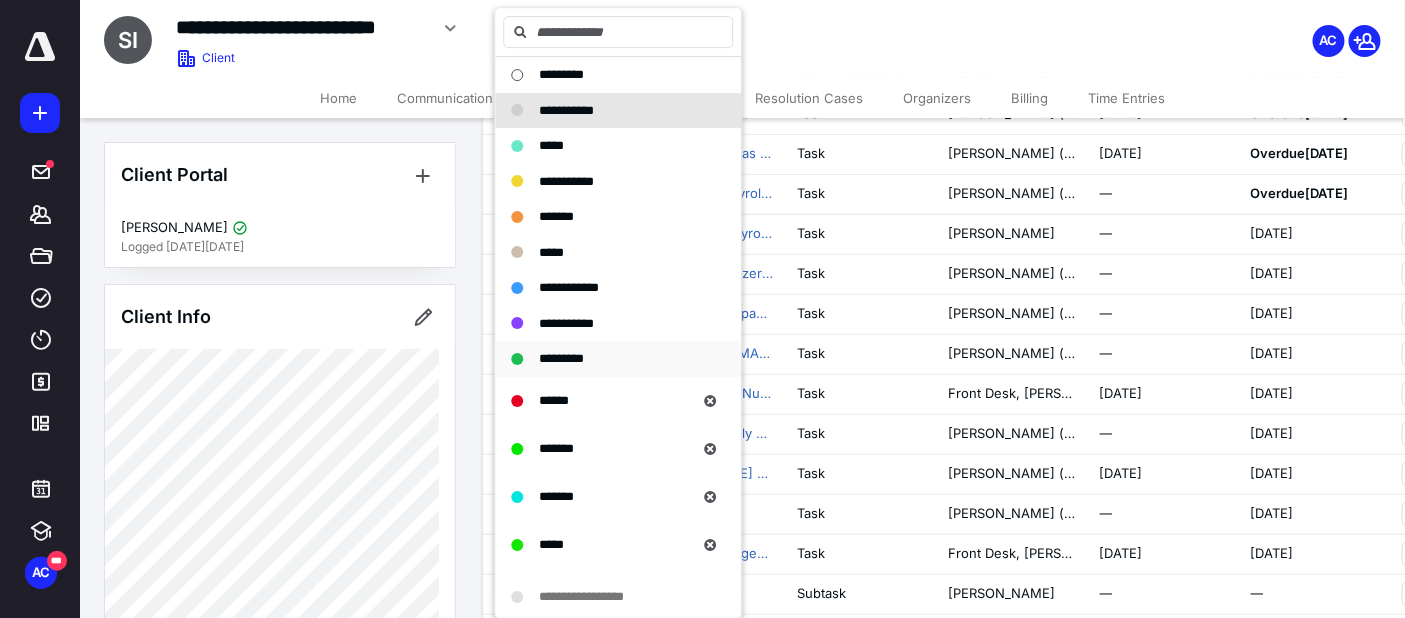 click on "*********" at bounding box center [561, 358] 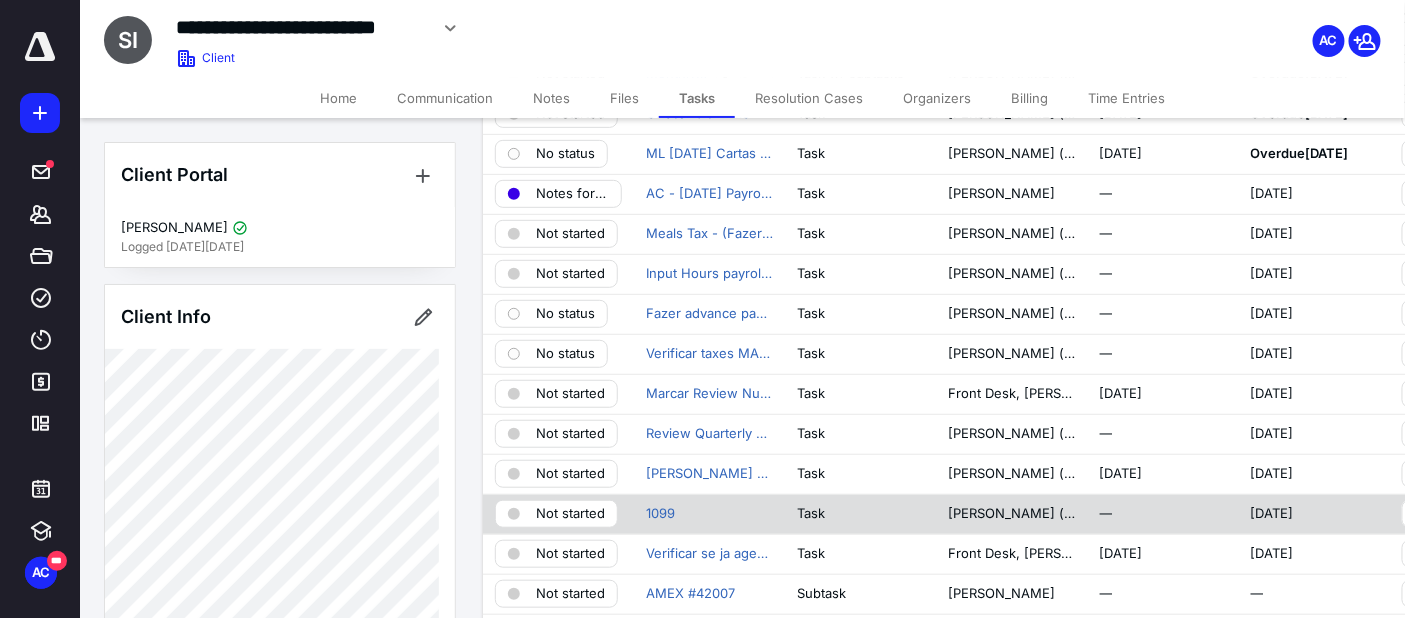 scroll, scrollTop: 226, scrollLeft: 0, axis: vertical 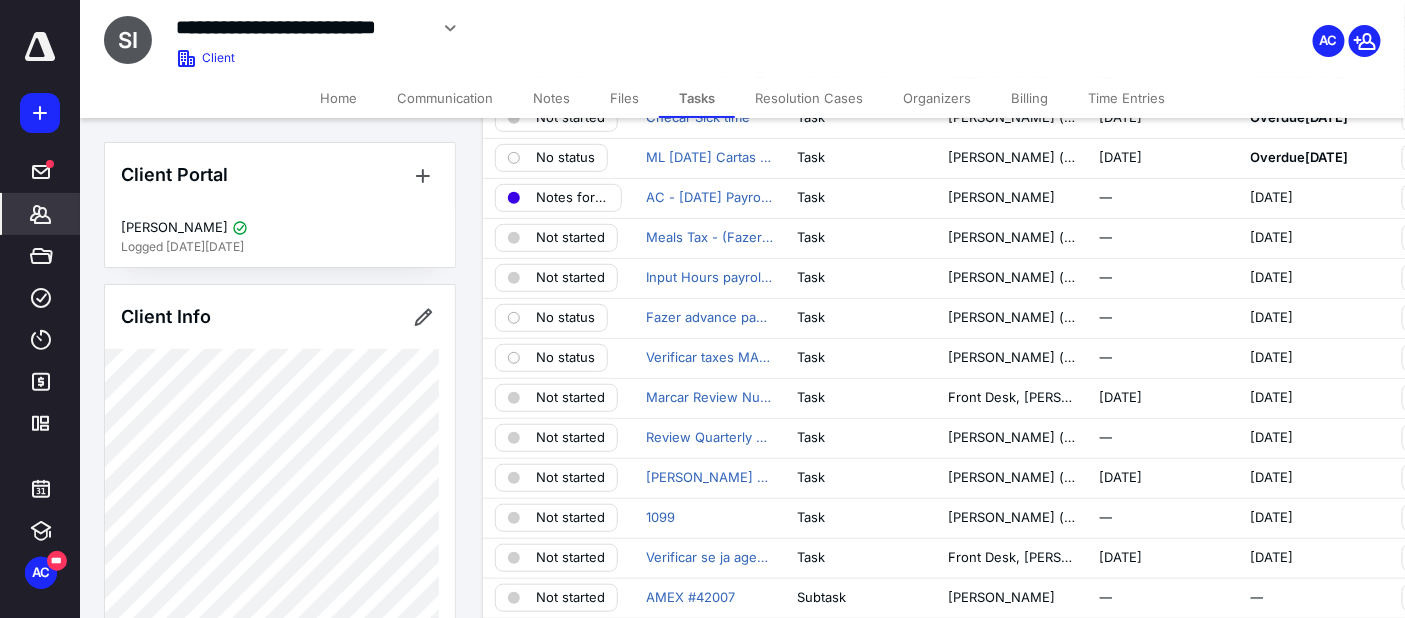 click 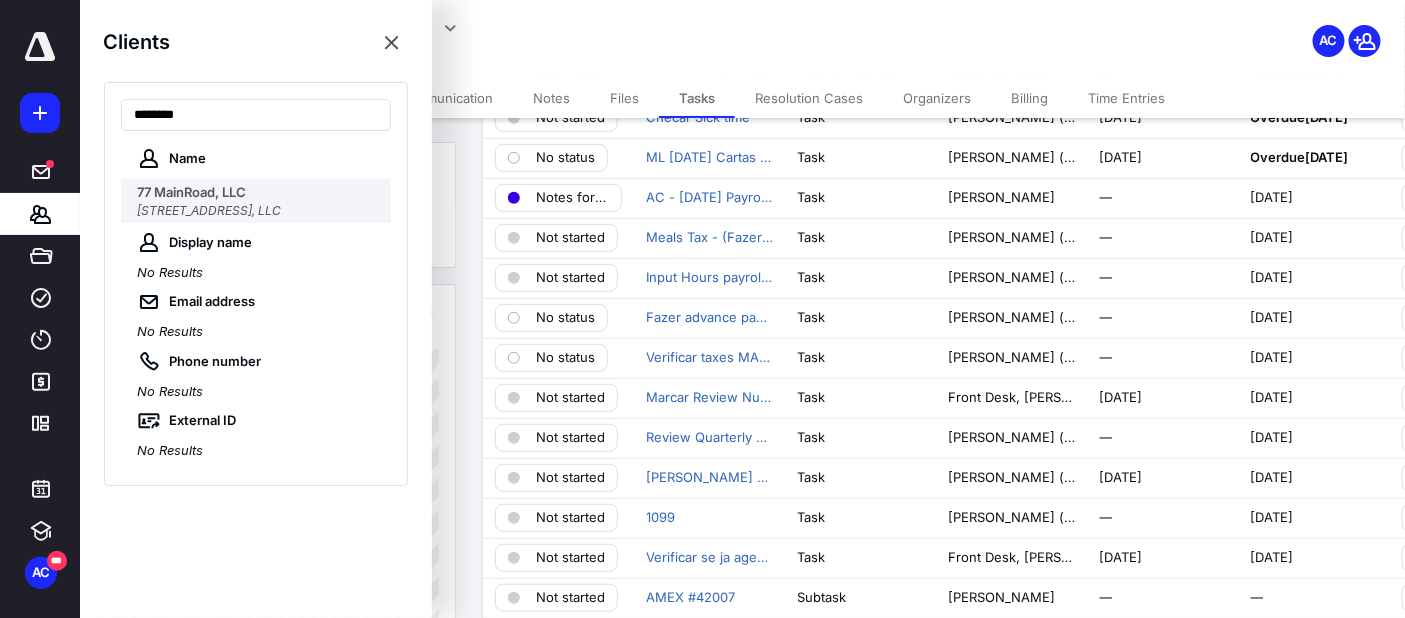 type on "*******" 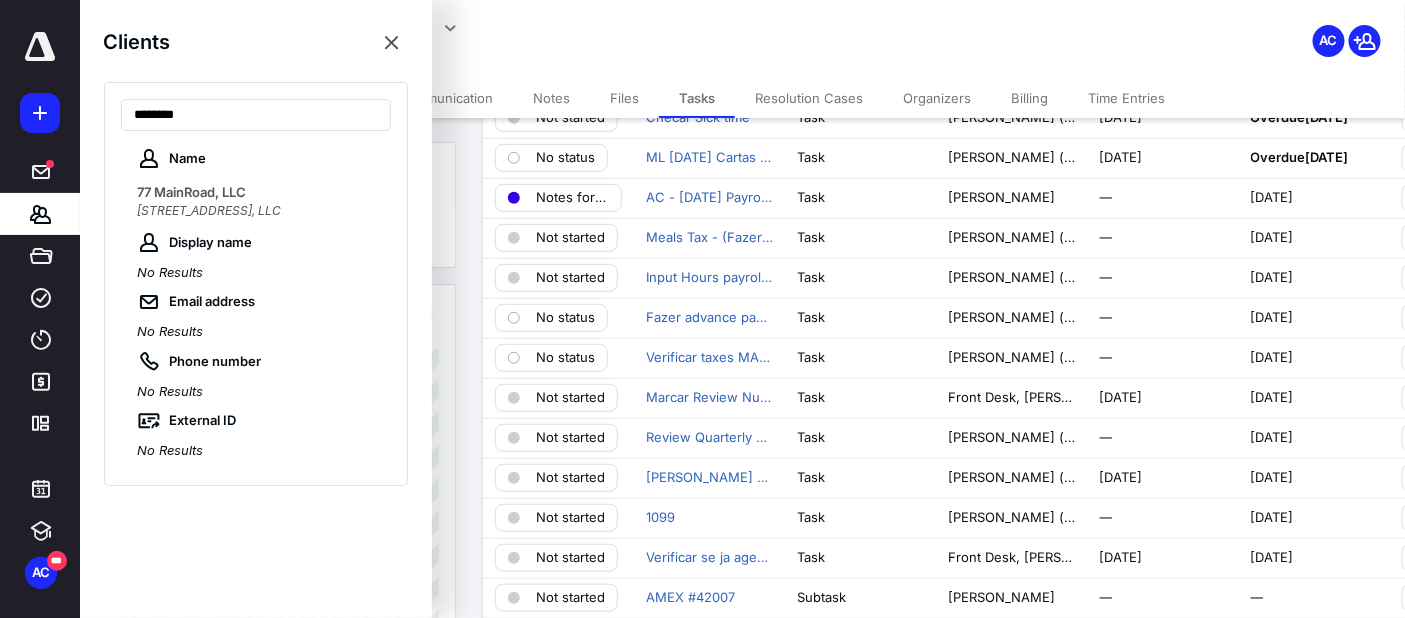 click on "Road,  LLC" at bounding box center [215, 192] 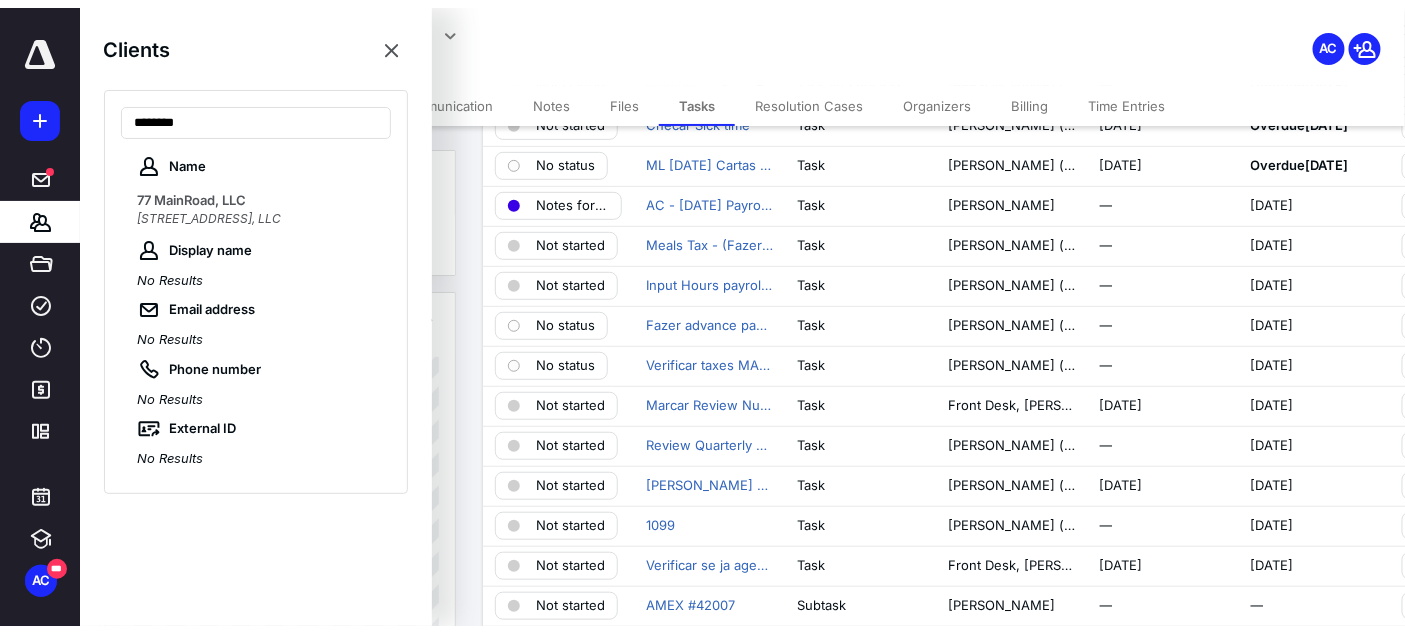 scroll, scrollTop: 0, scrollLeft: 0, axis: both 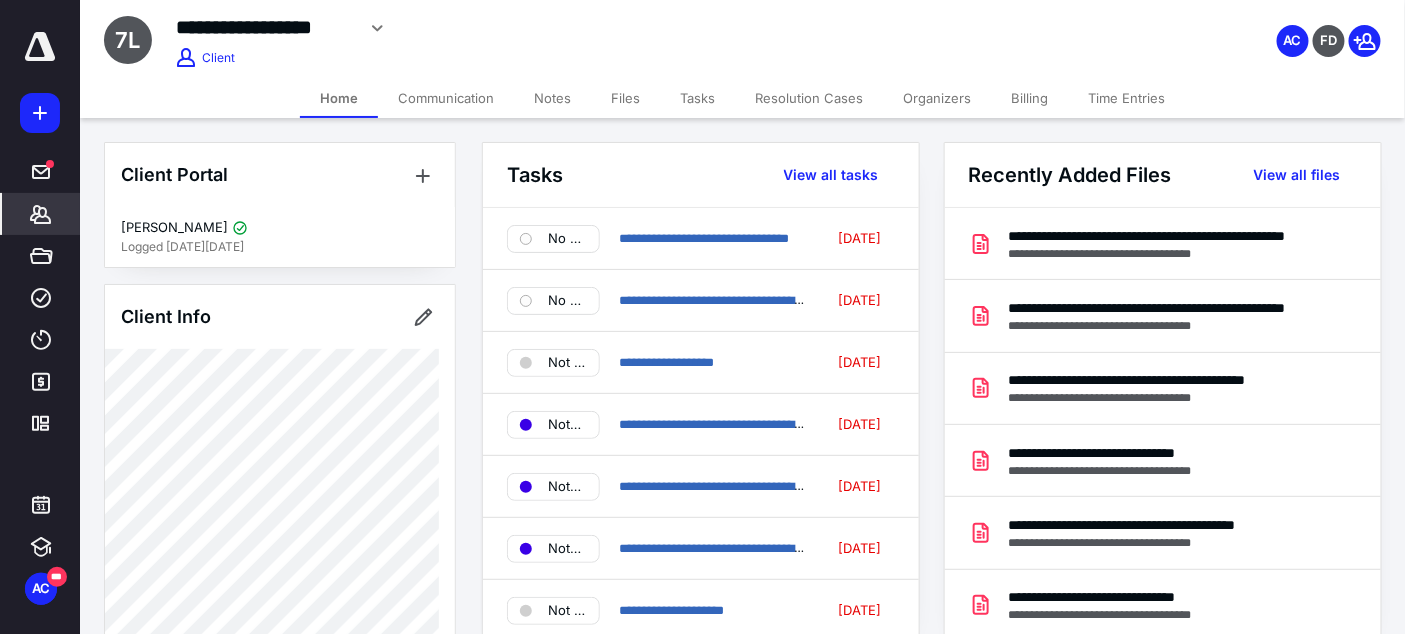 click on "Notes" at bounding box center [552, 98] 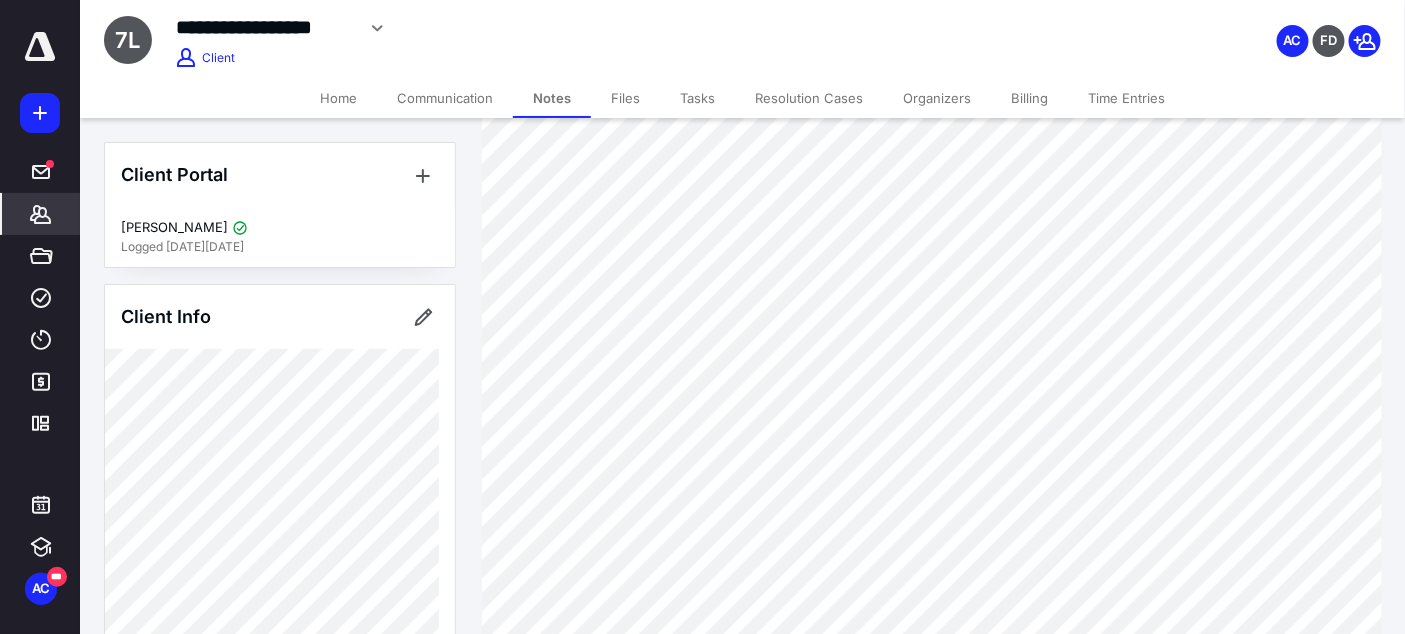 scroll, scrollTop: 0, scrollLeft: 0, axis: both 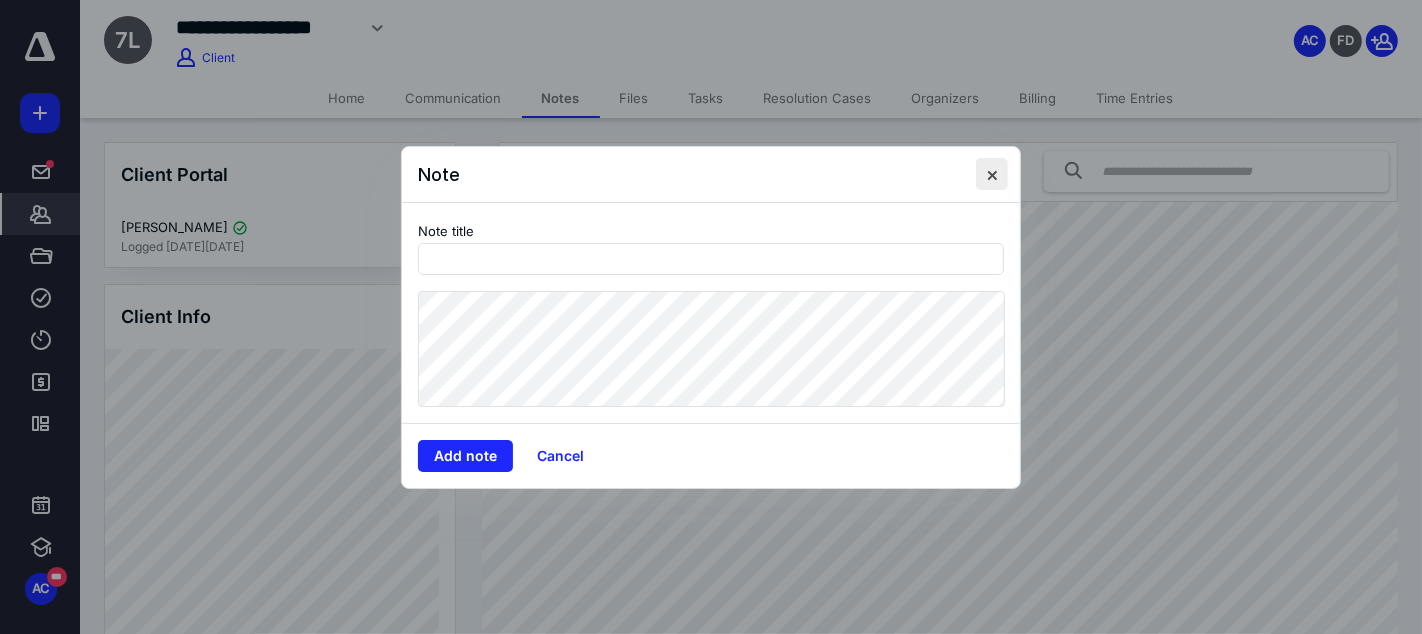 click at bounding box center (992, 174) 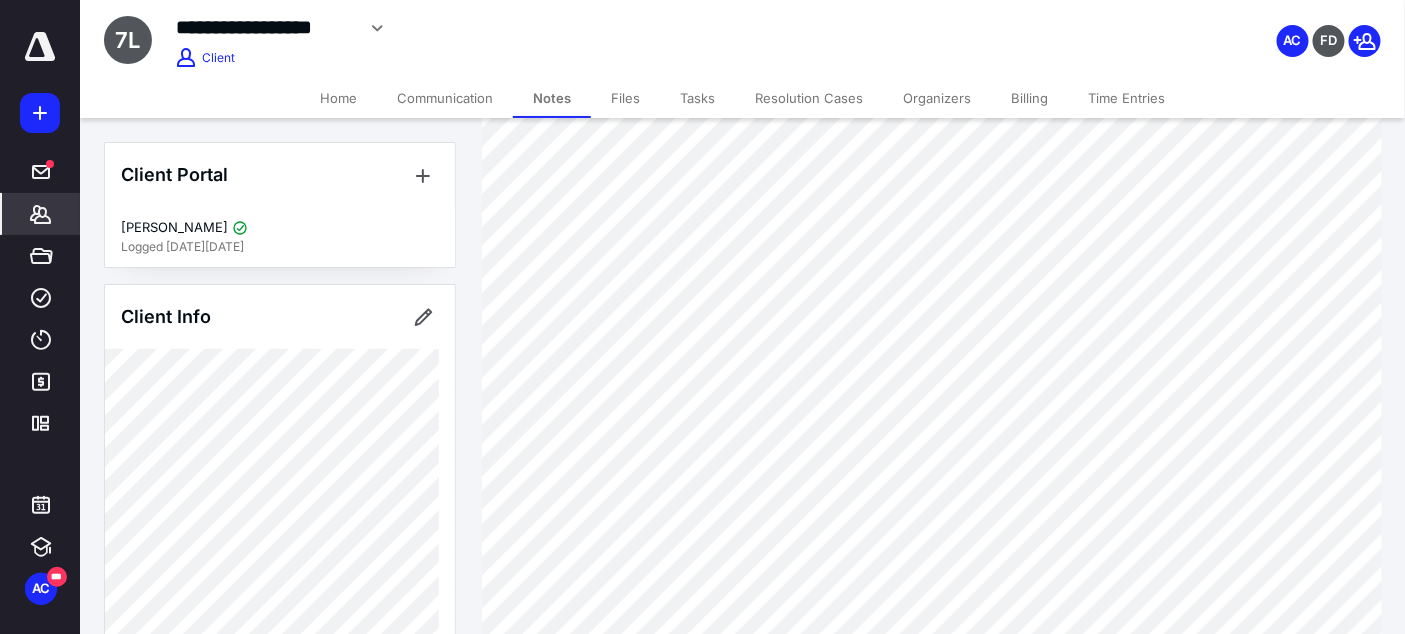 scroll, scrollTop: 0, scrollLeft: 0, axis: both 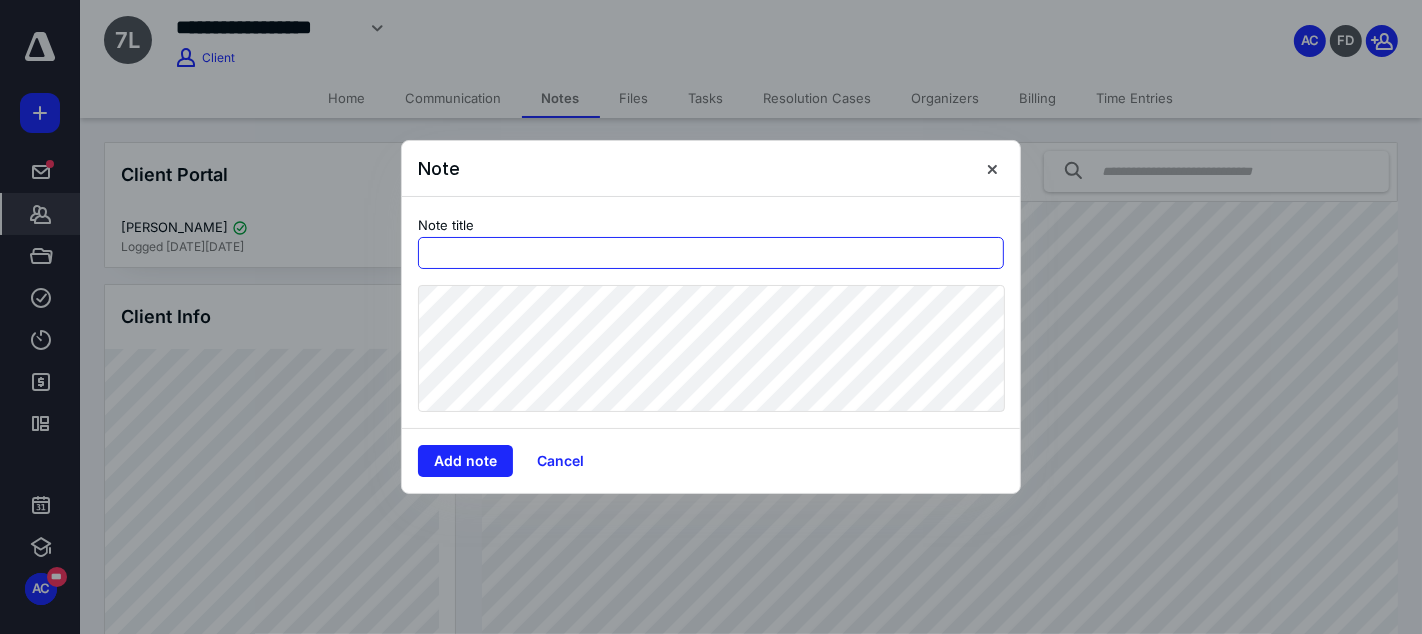 click at bounding box center [711, 253] 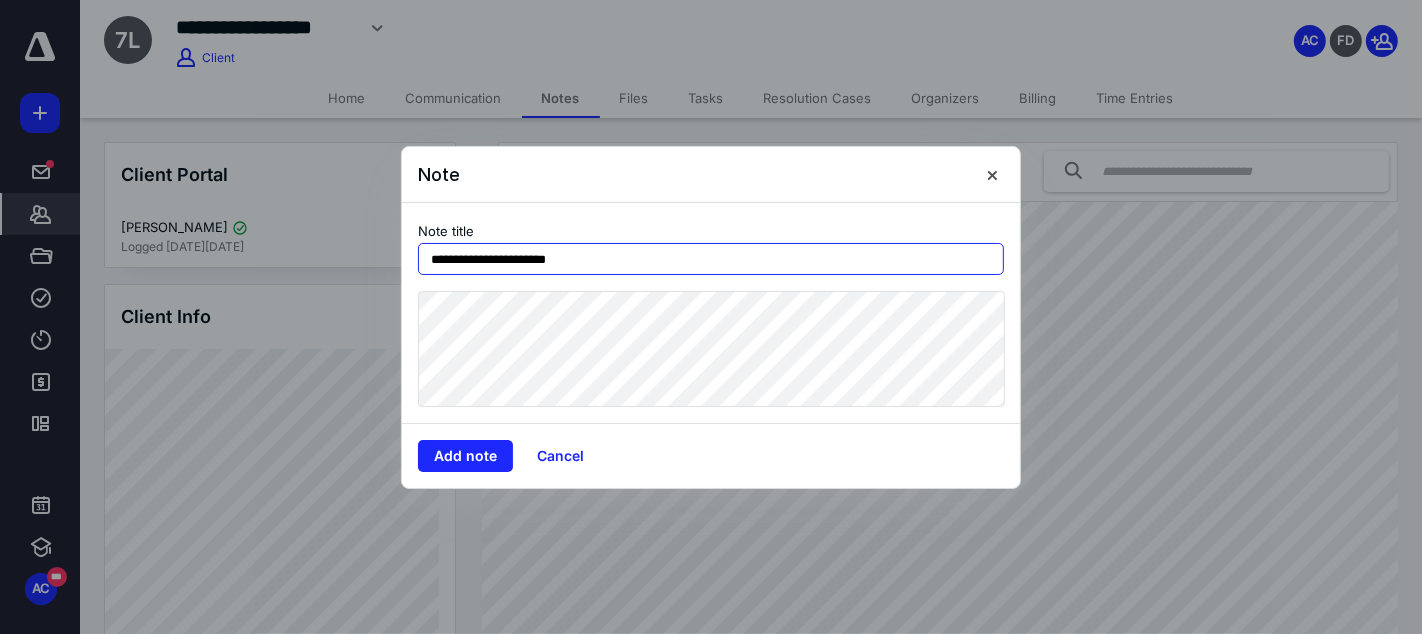 click on "**********" at bounding box center (711, 259) 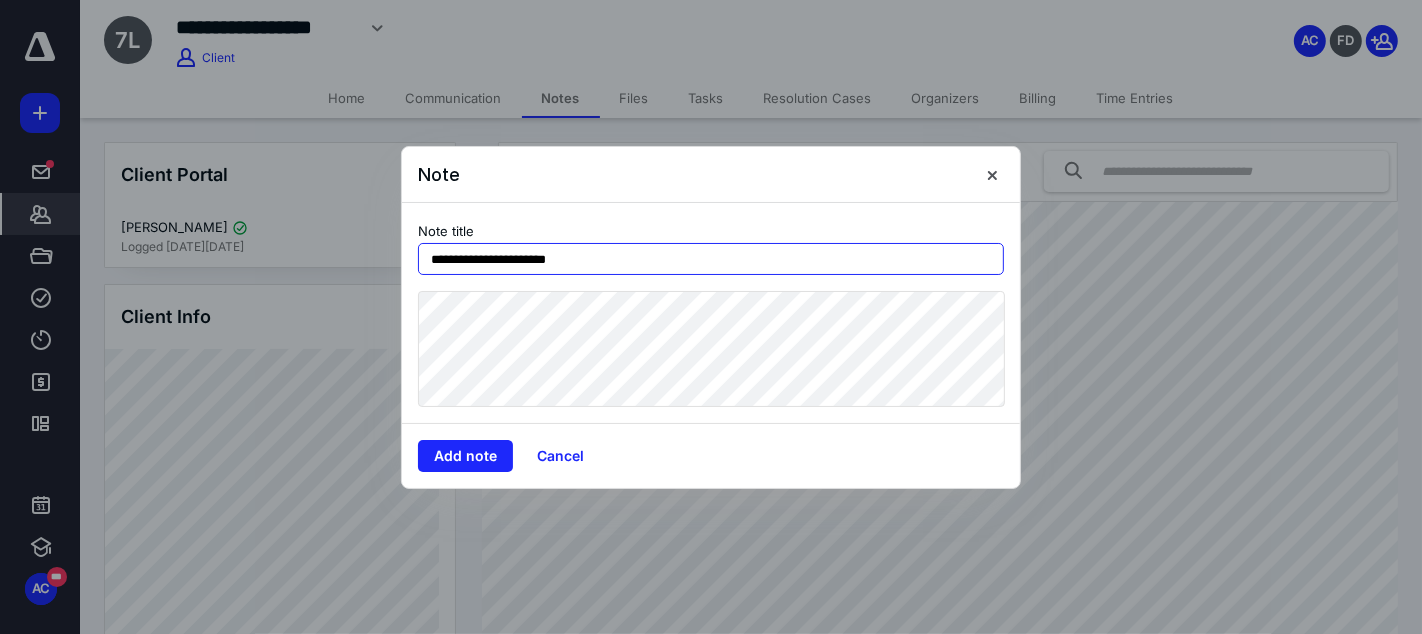 type on "**********" 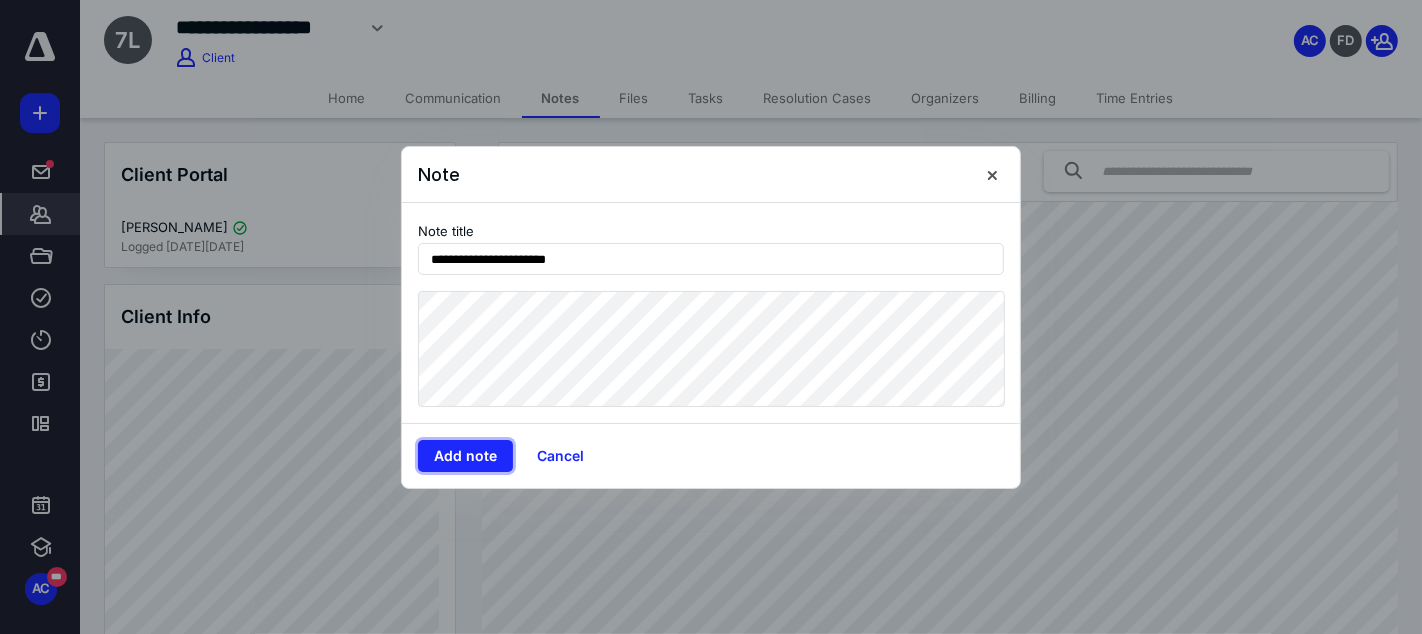 click on "Add note" at bounding box center [465, 456] 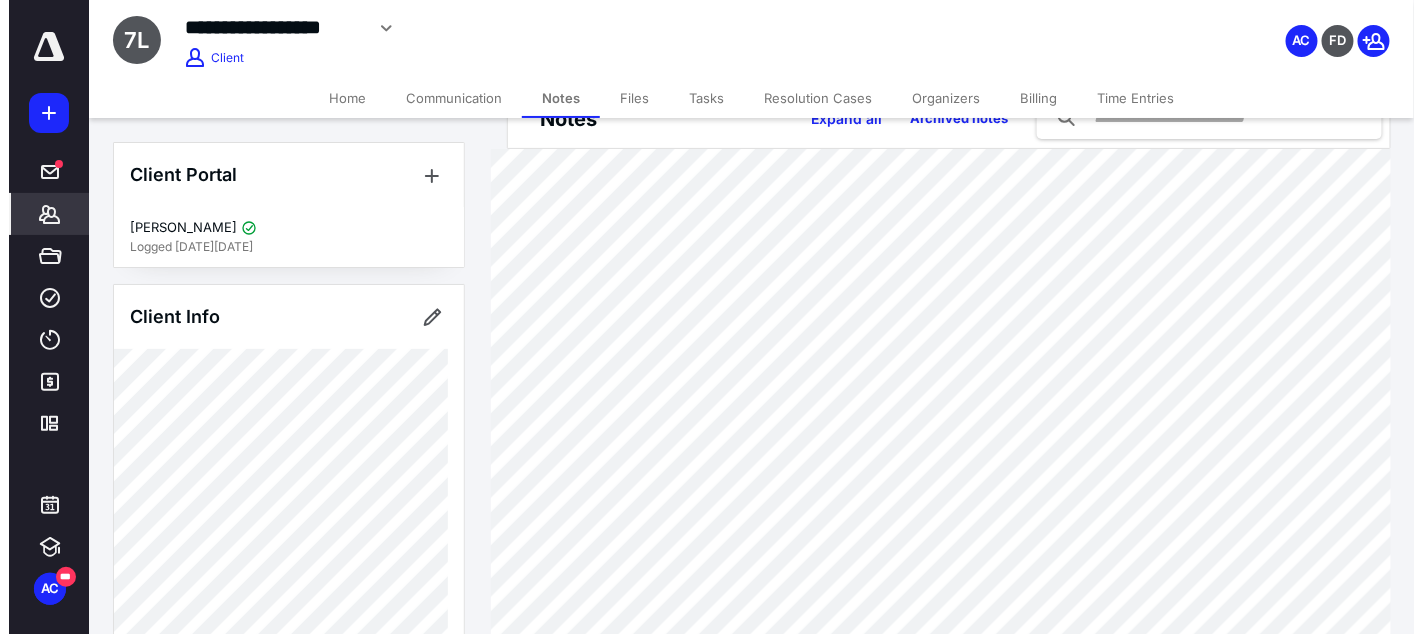 scroll, scrollTop: 153, scrollLeft: 0, axis: vertical 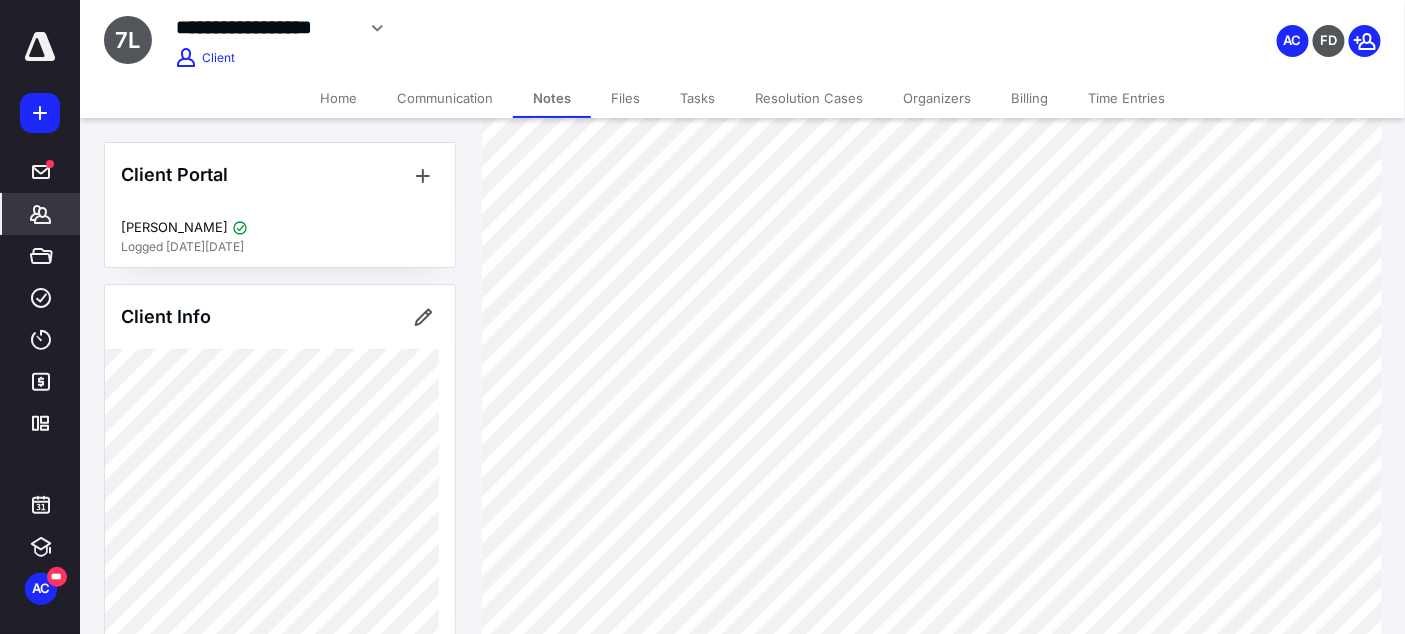 click 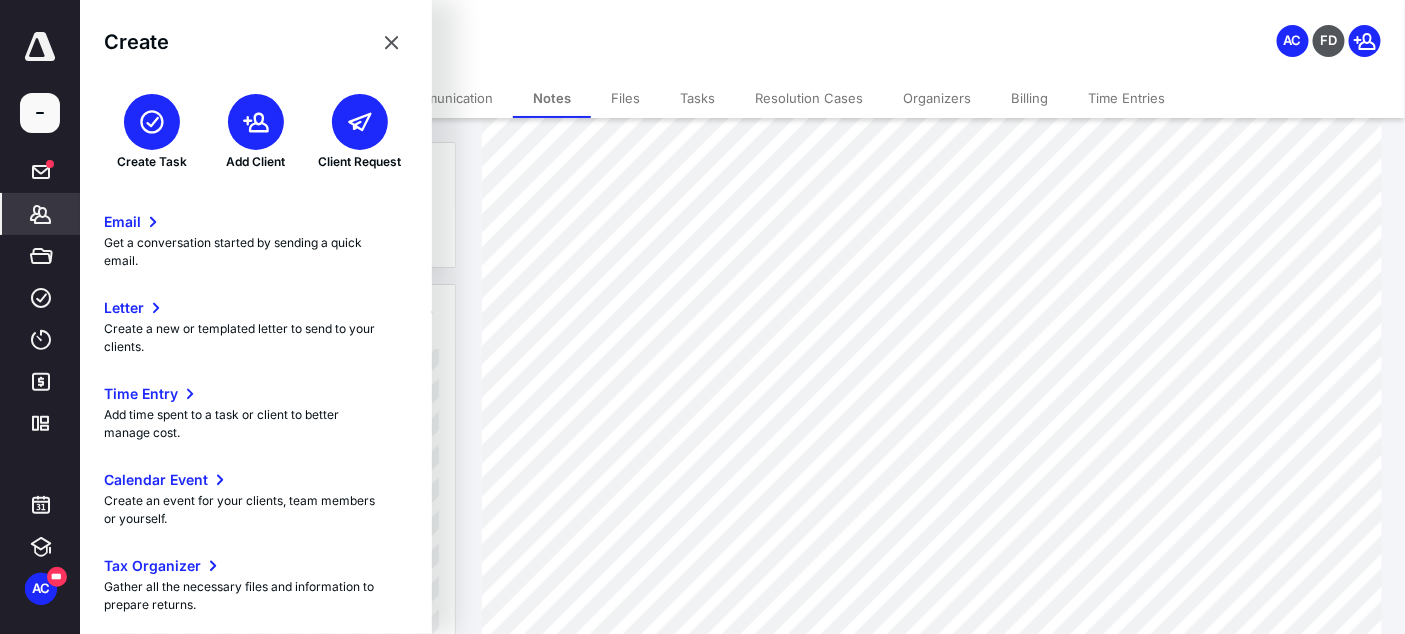 click 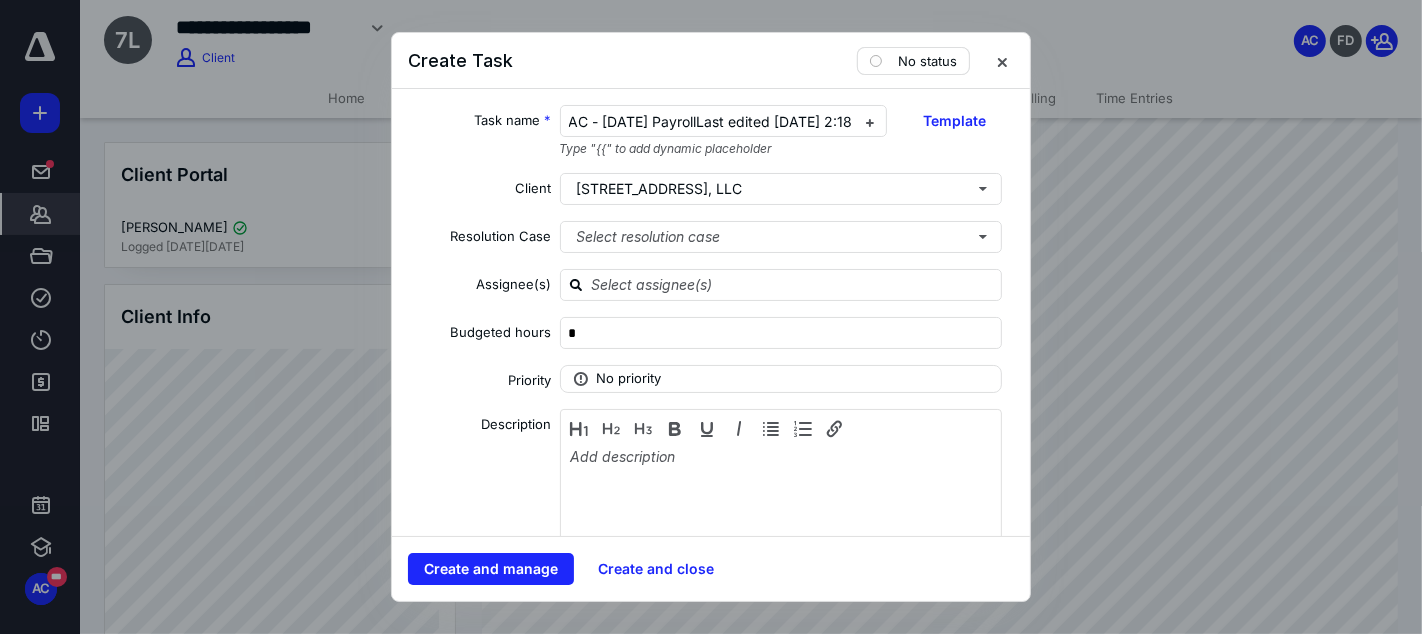 click on "No status" at bounding box center [927, 61] 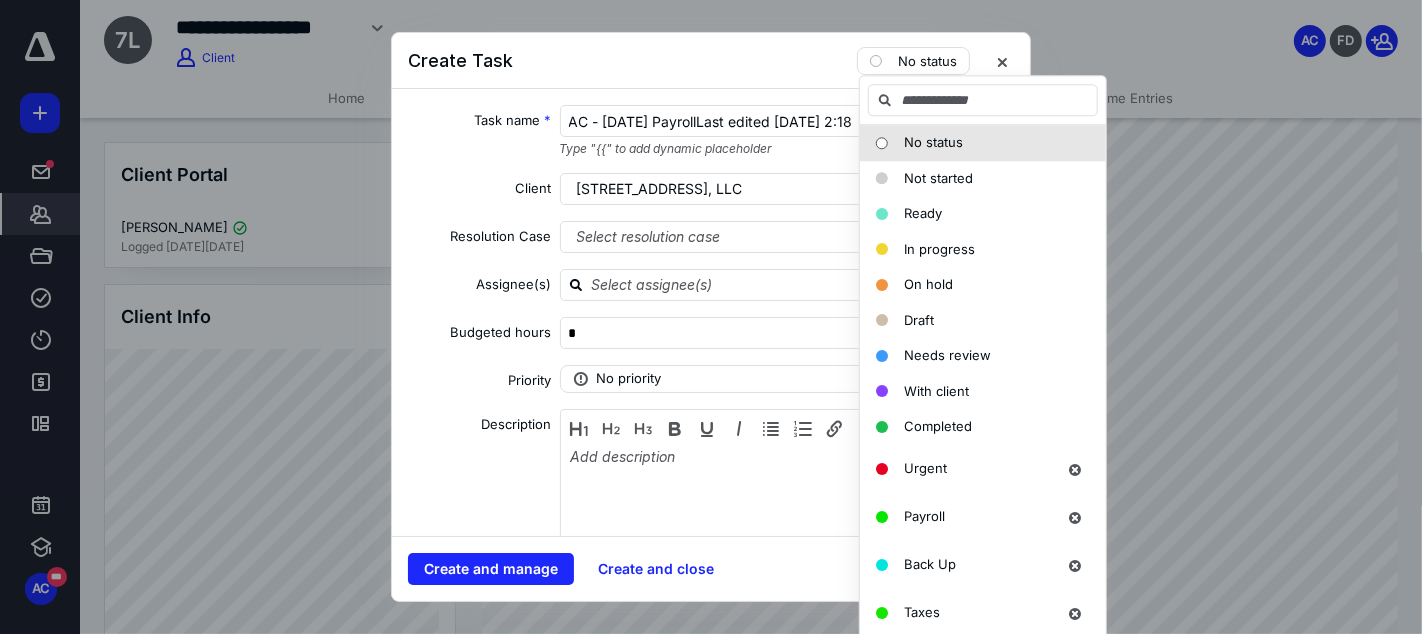 scroll, scrollTop: 1528, scrollLeft: 0, axis: vertical 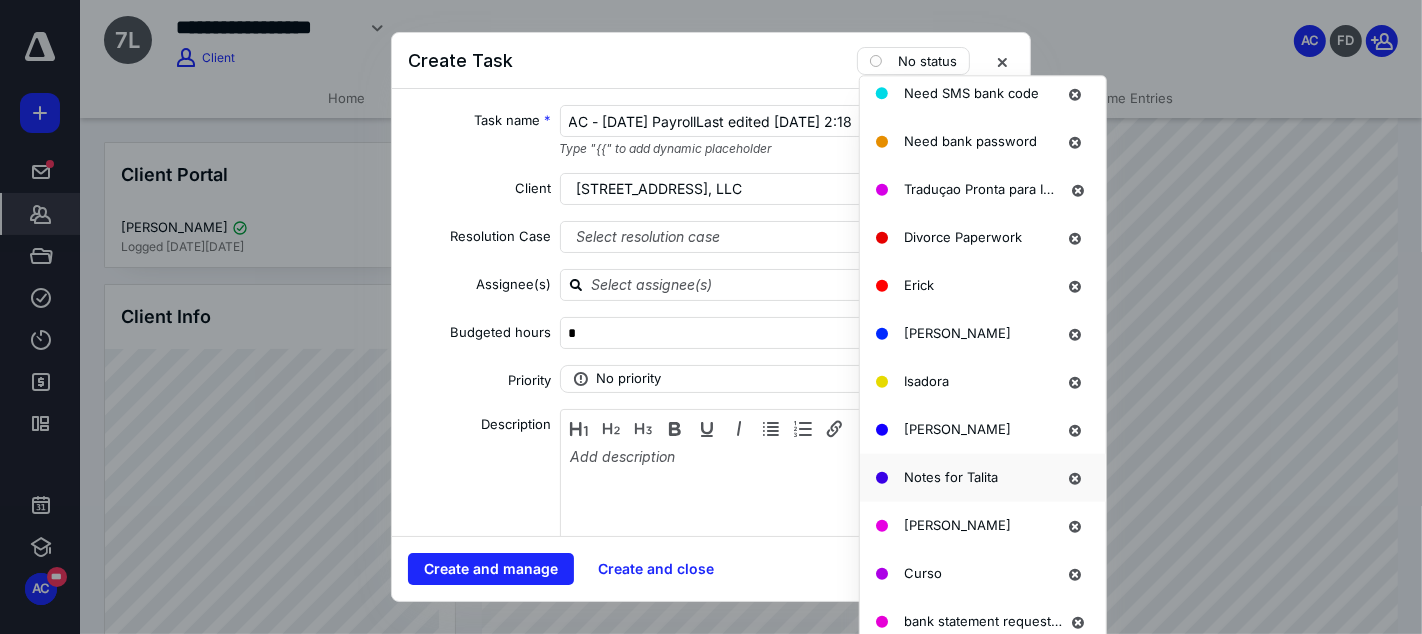 click on "Notes for Talita" at bounding box center [951, 476] 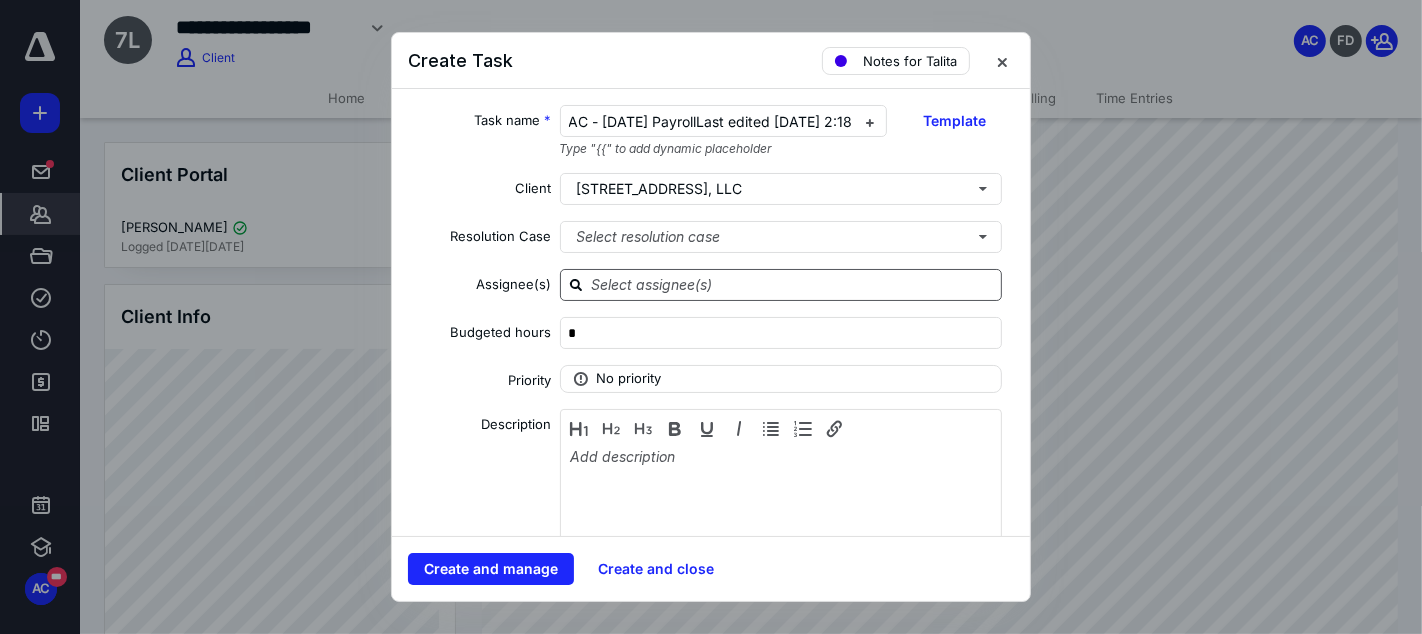 click at bounding box center (793, 284) 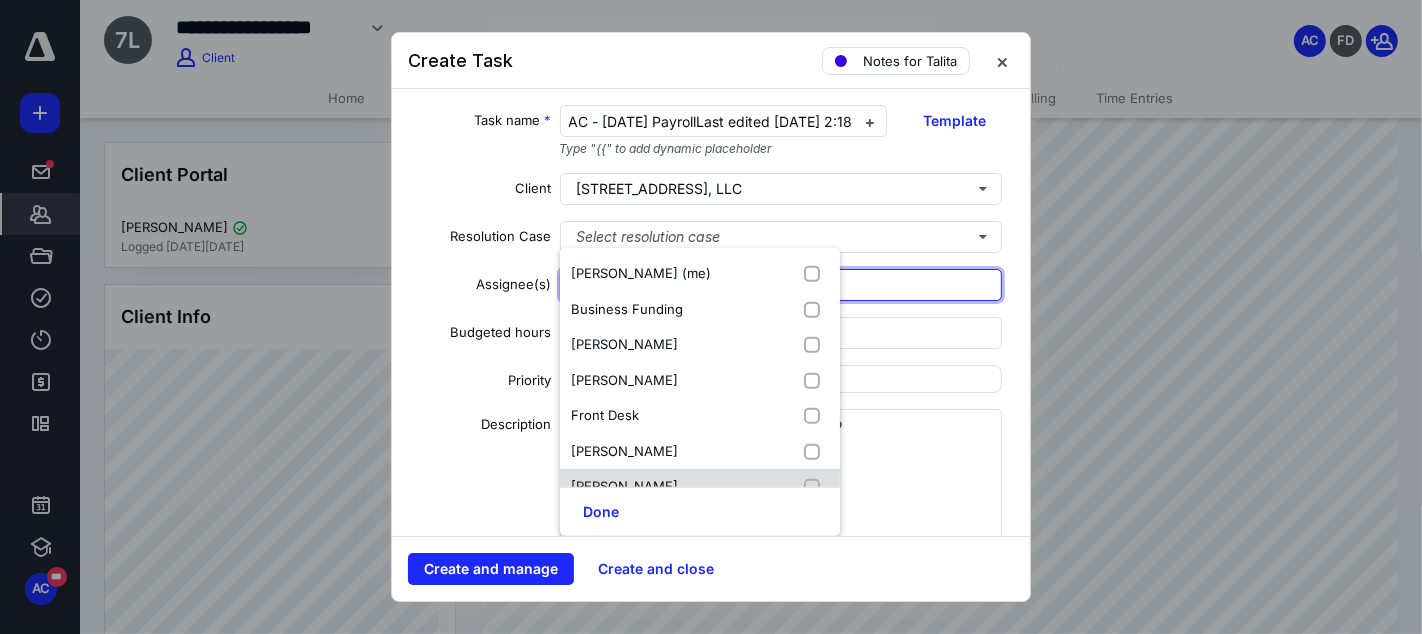scroll, scrollTop: 308, scrollLeft: 0, axis: vertical 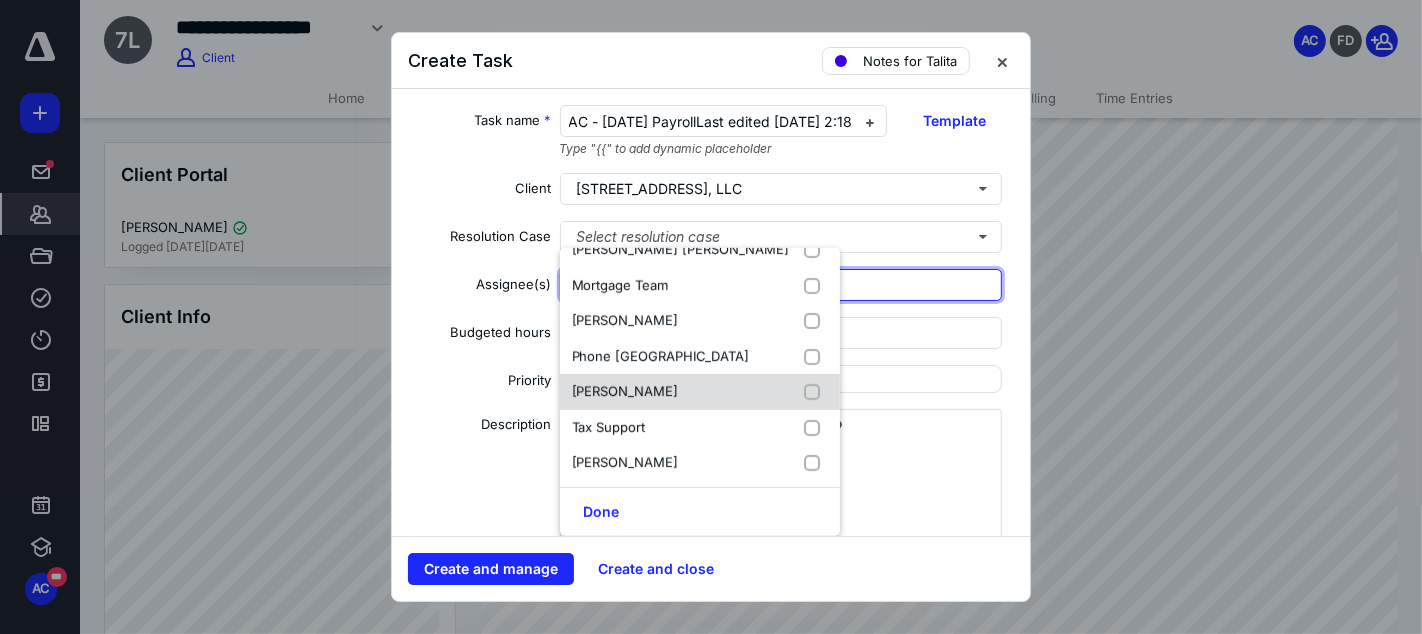 click on "Talita Camilo" at bounding box center [625, 391] 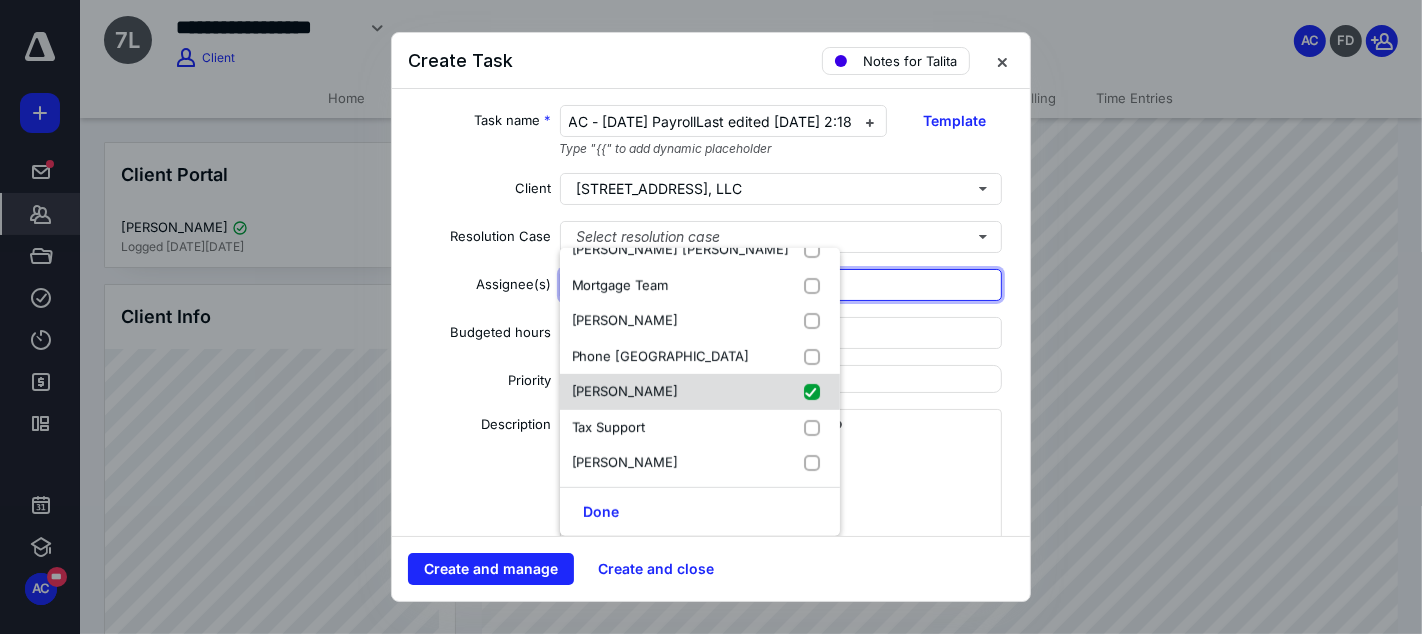 checkbox on "true" 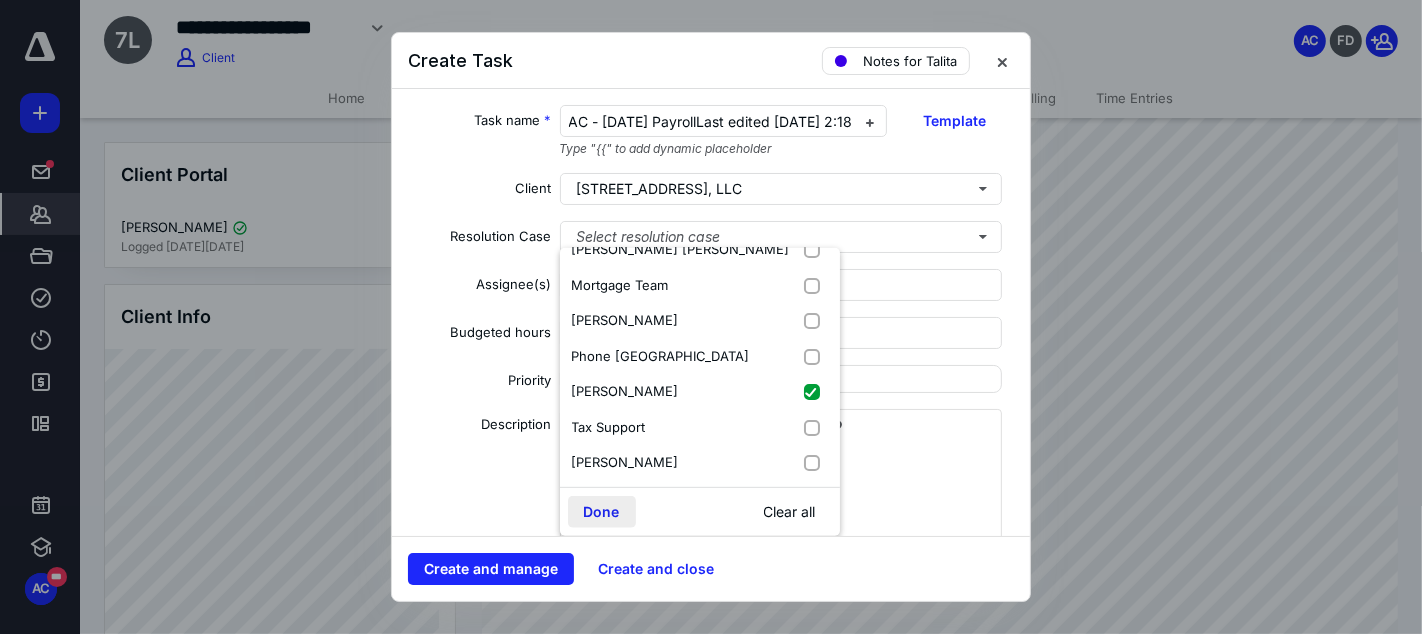 click on "Done" at bounding box center (602, 512) 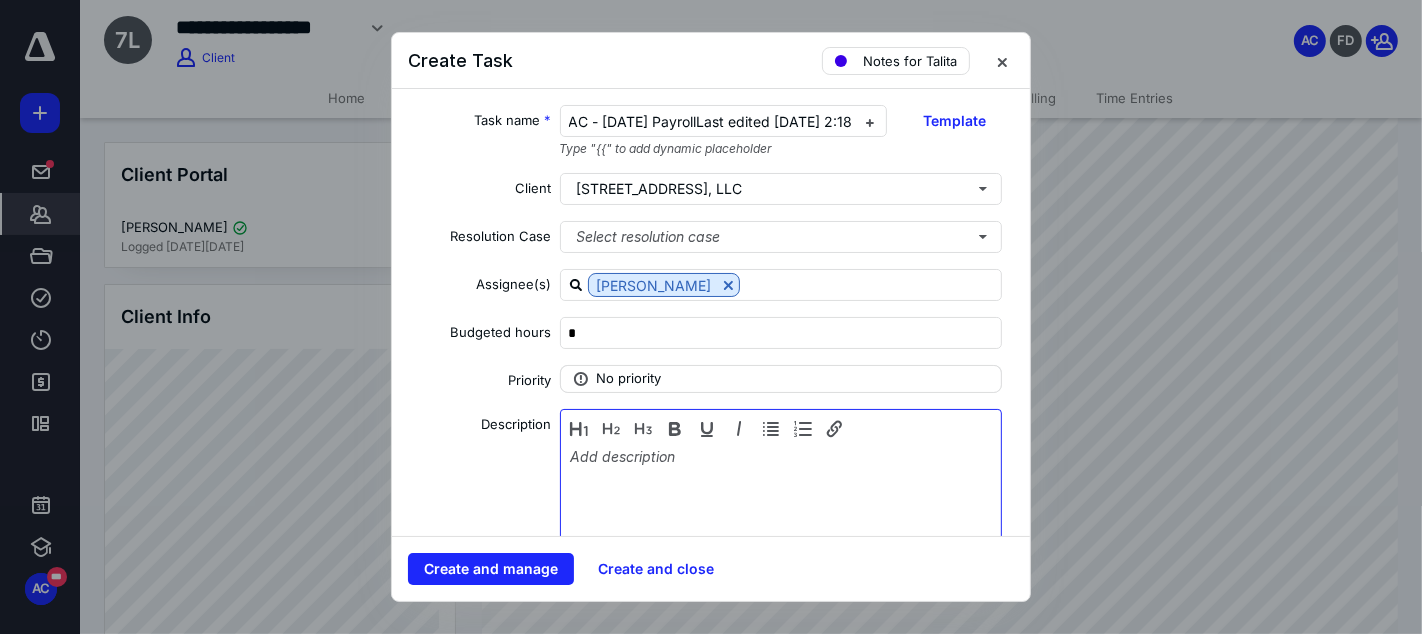 type 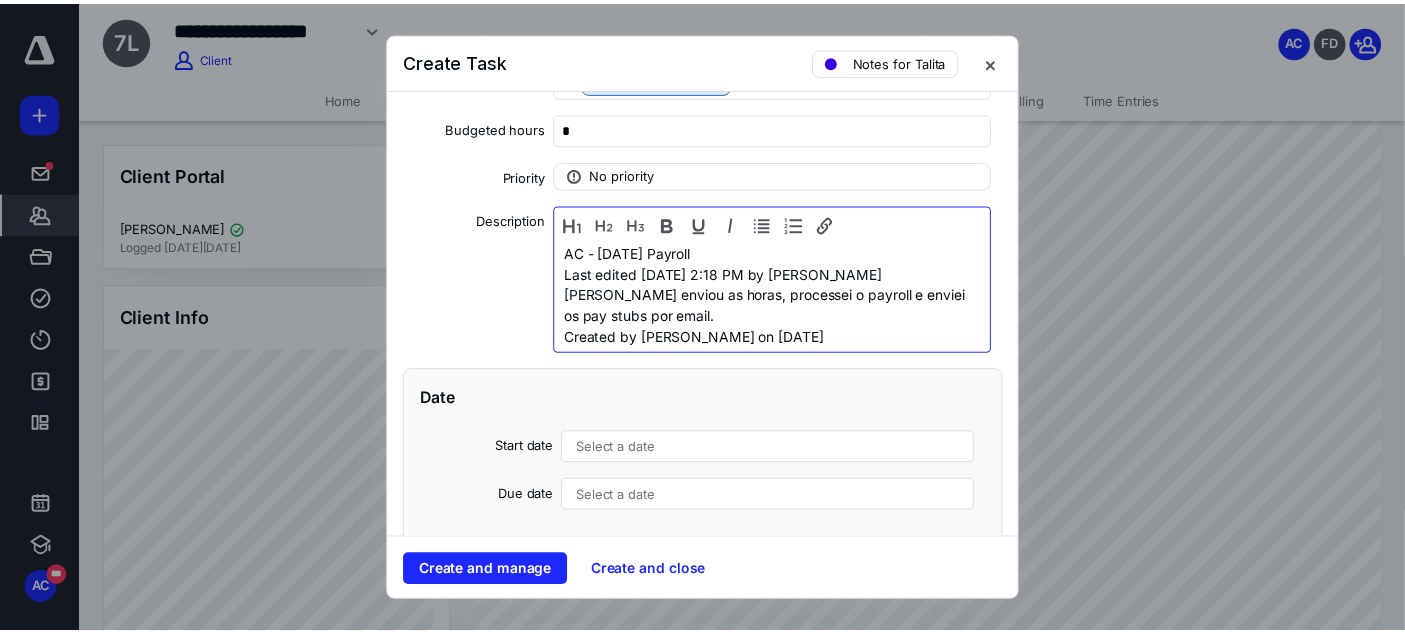 scroll, scrollTop: 208, scrollLeft: 0, axis: vertical 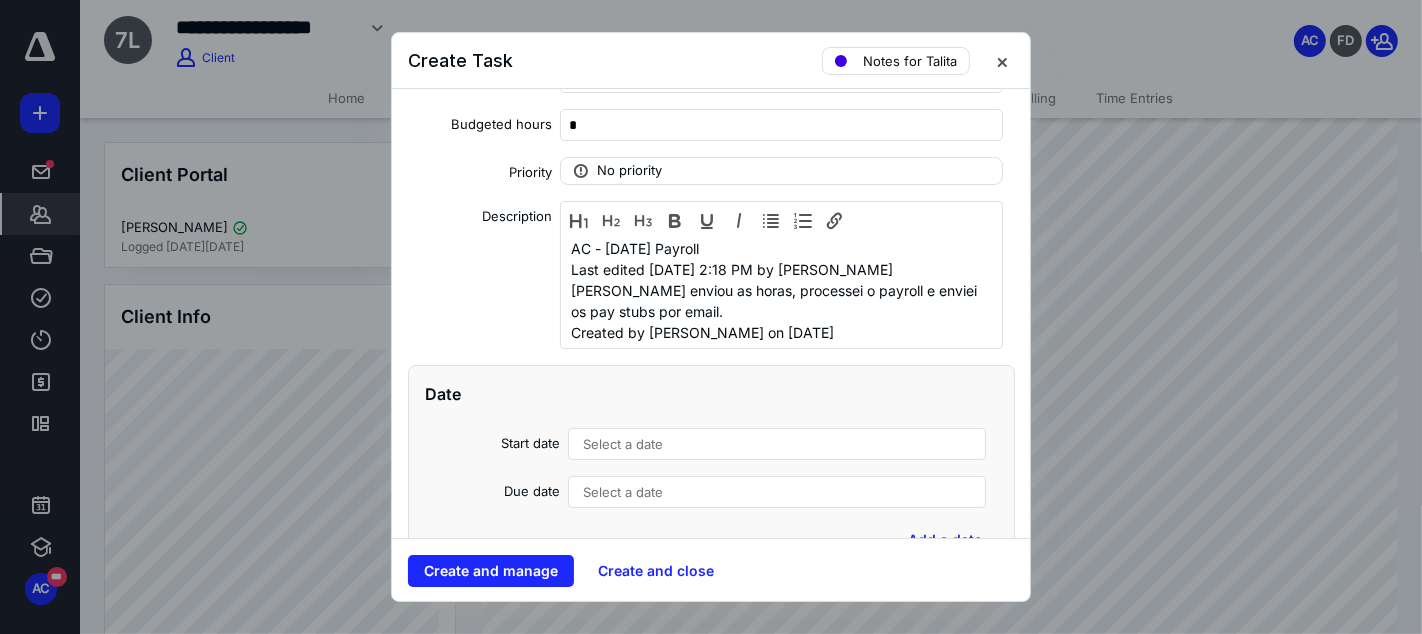 click on "Select a date" at bounding box center [777, 492] 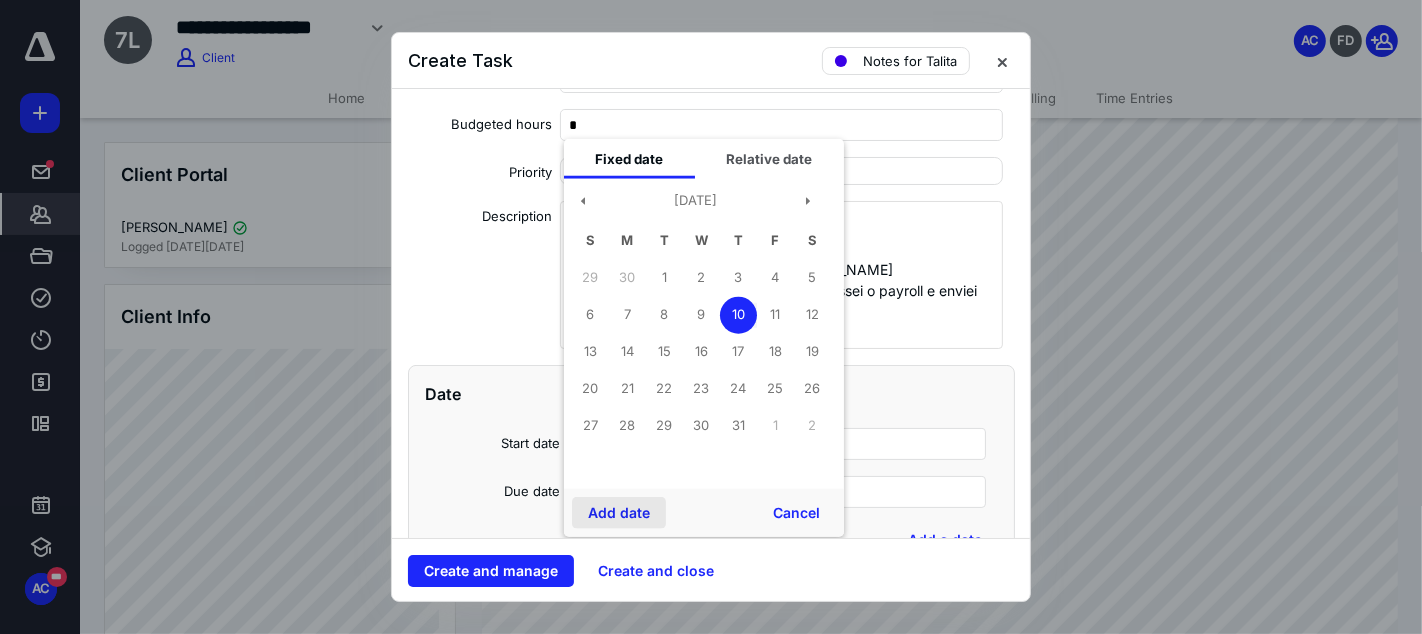 click on "Add date" at bounding box center [619, 513] 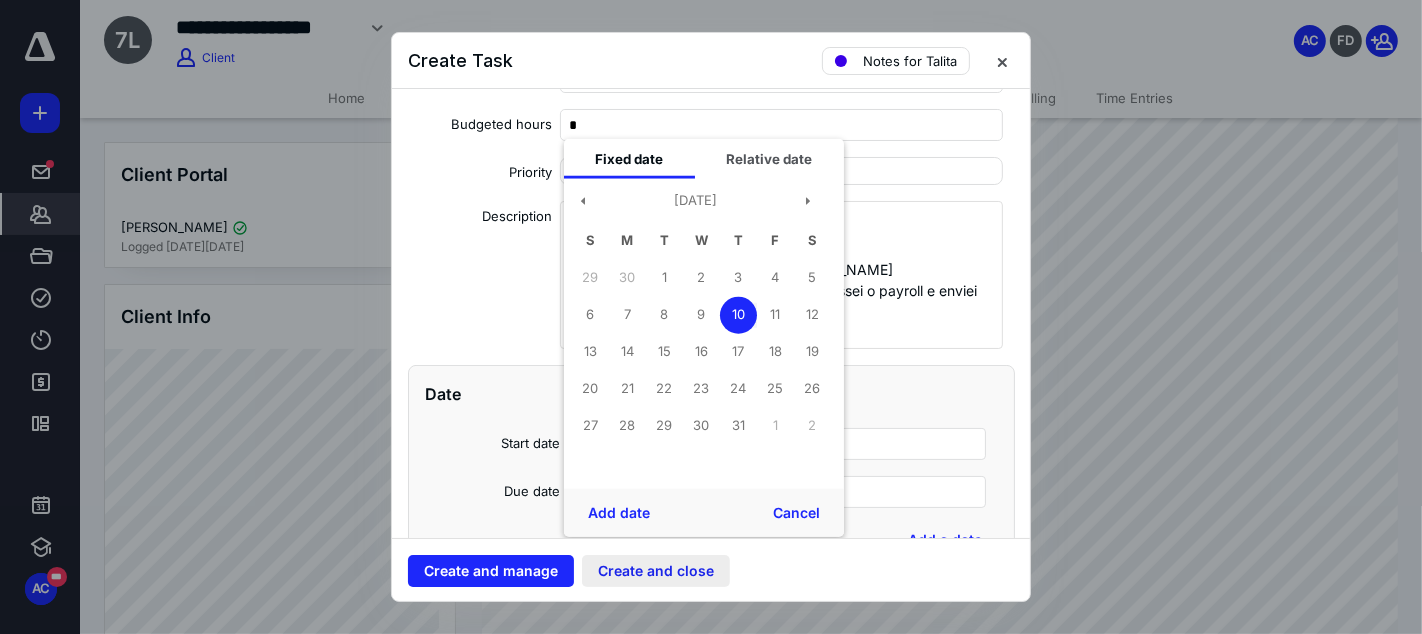 click on "Create and close" at bounding box center (656, 571) 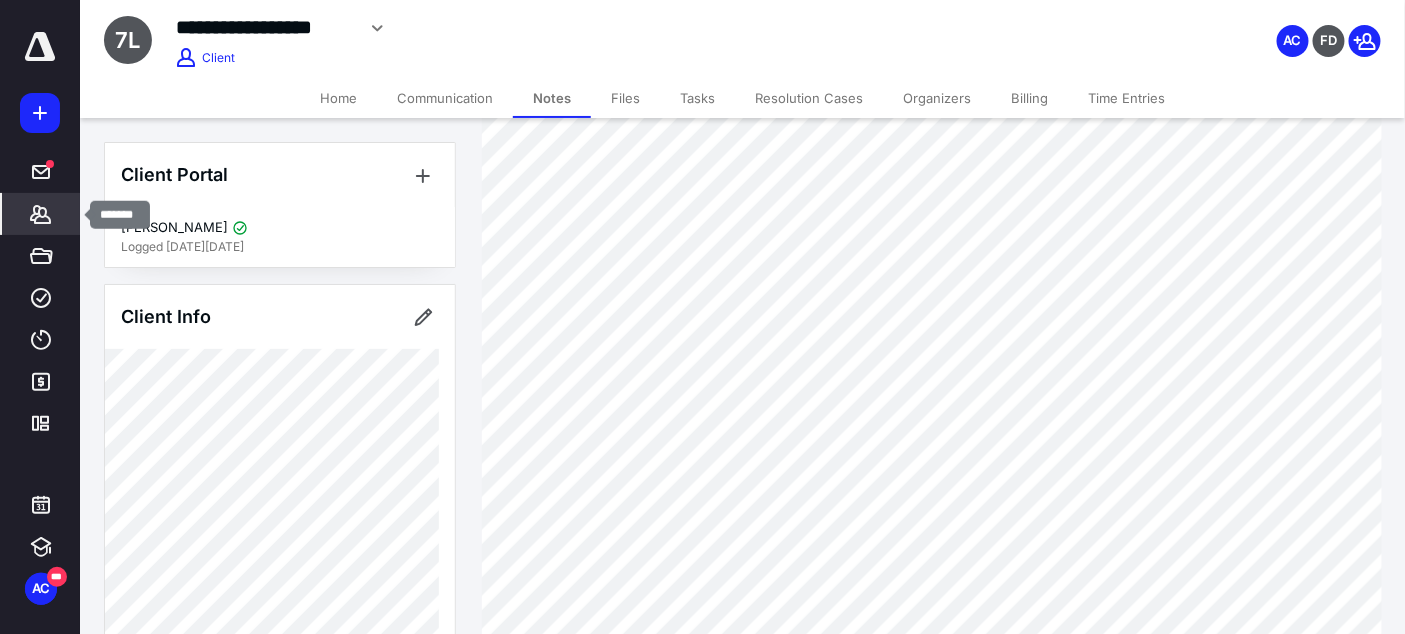 click on "*******" at bounding box center [41, 214] 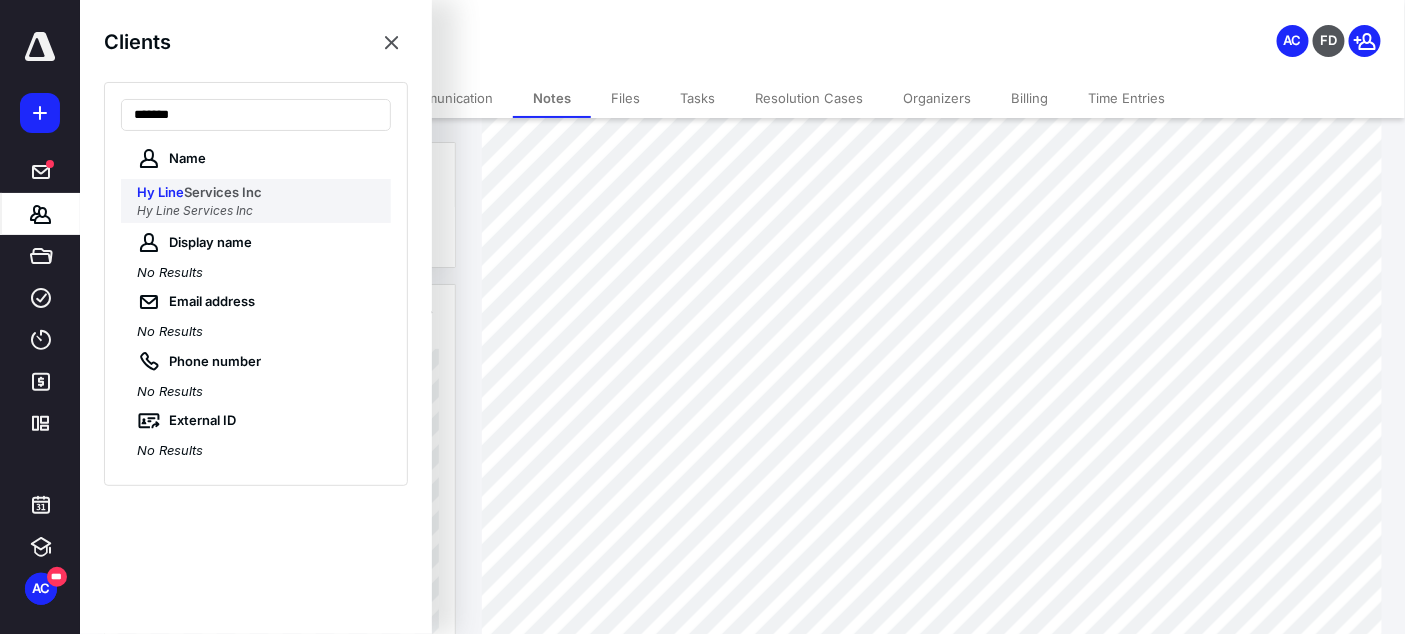 type on "*******" 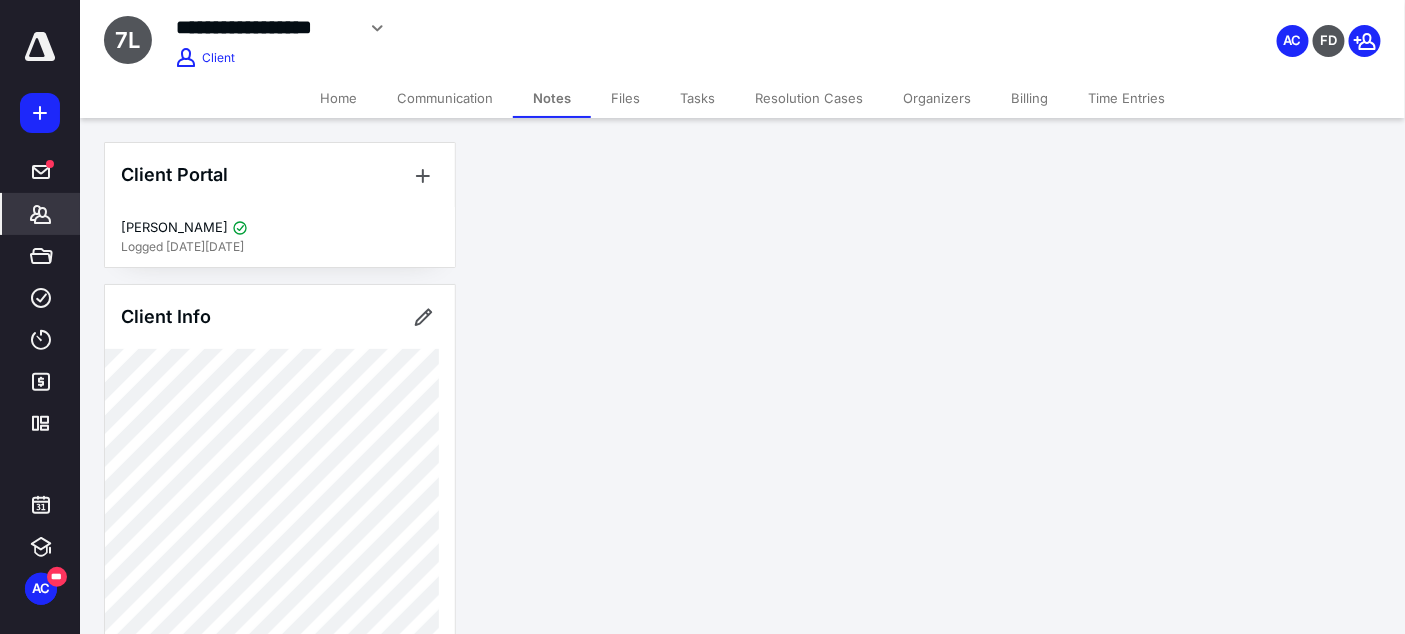 scroll, scrollTop: 0, scrollLeft: 0, axis: both 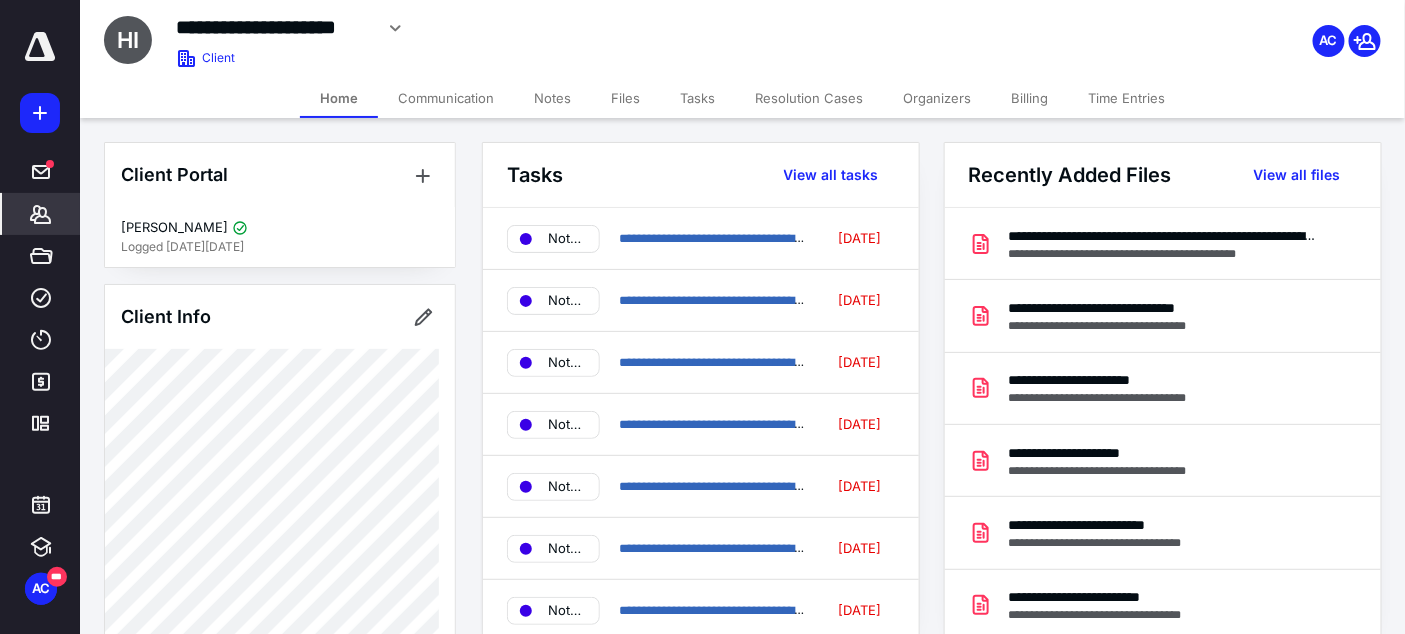 click on "Notes" at bounding box center (552, 98) 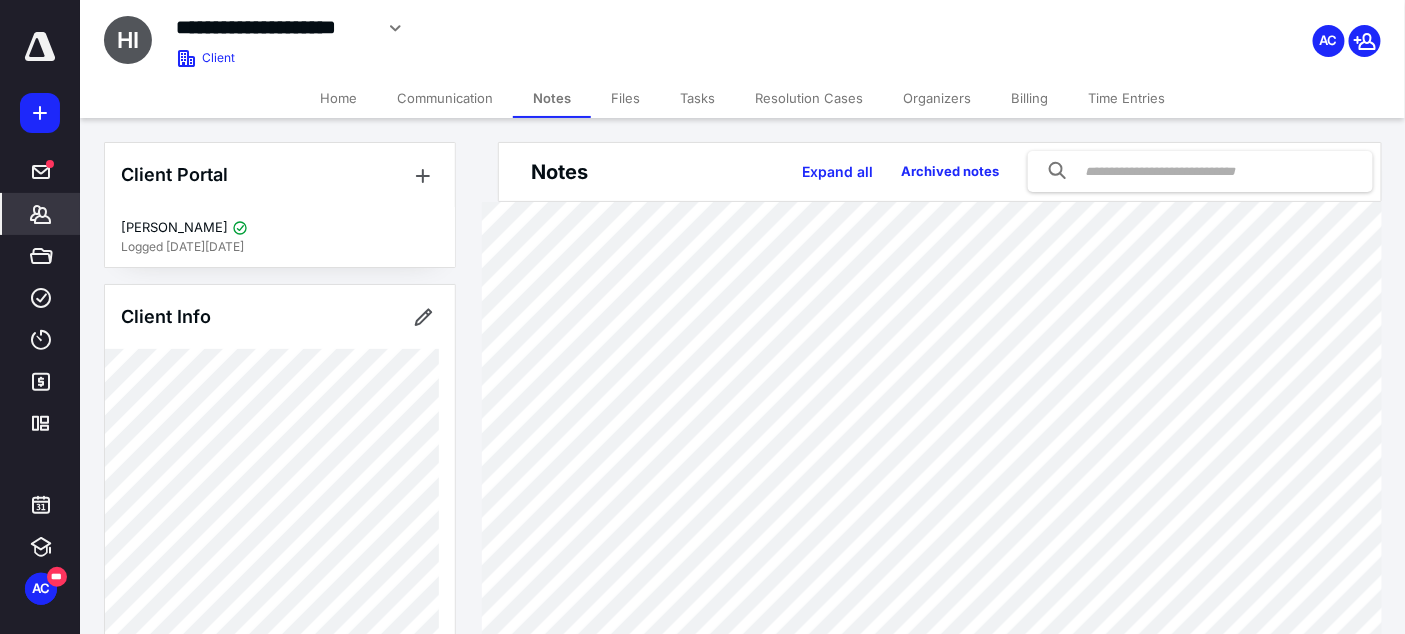 click on "Notes" at bounding box center (552, 98) 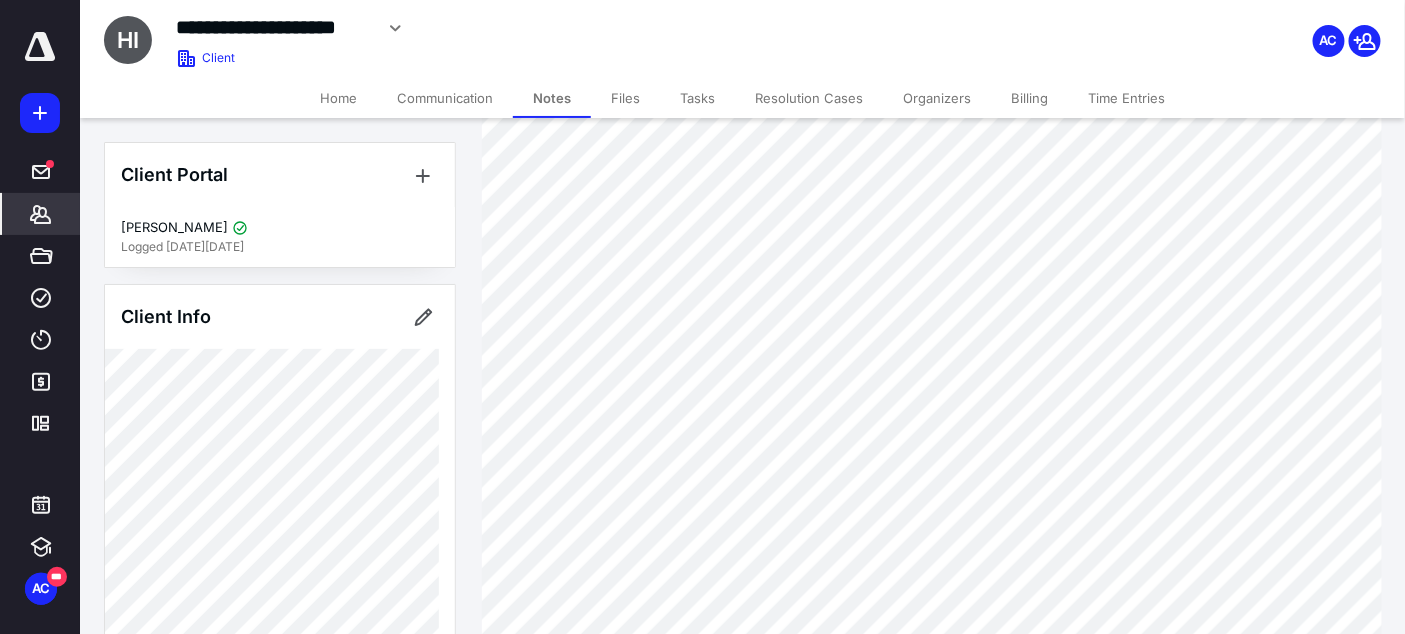 scroll, scrollTop: 296, scrollLeft: 0, axis: vertical 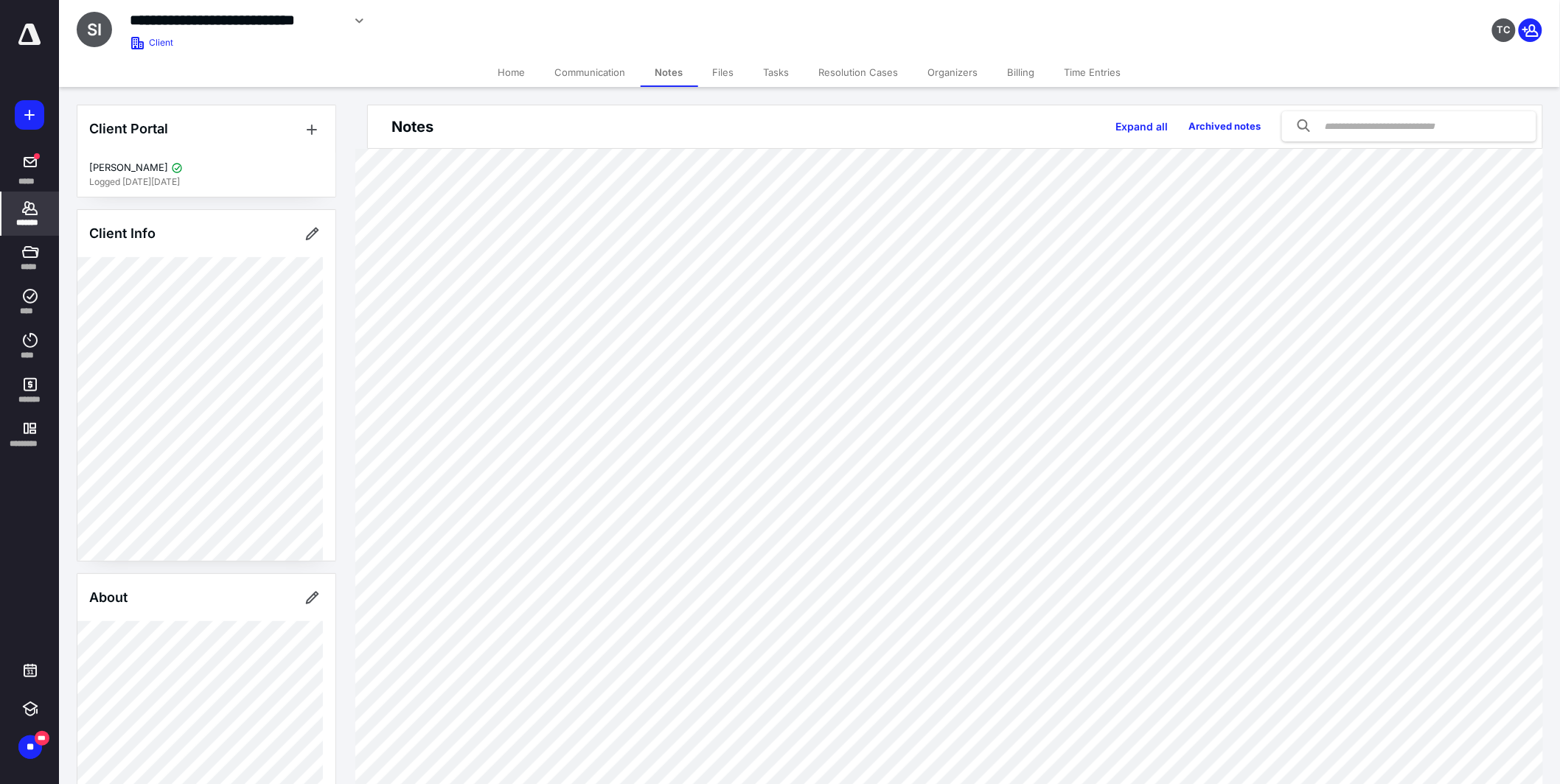 click at bounding box center (1409, 126) 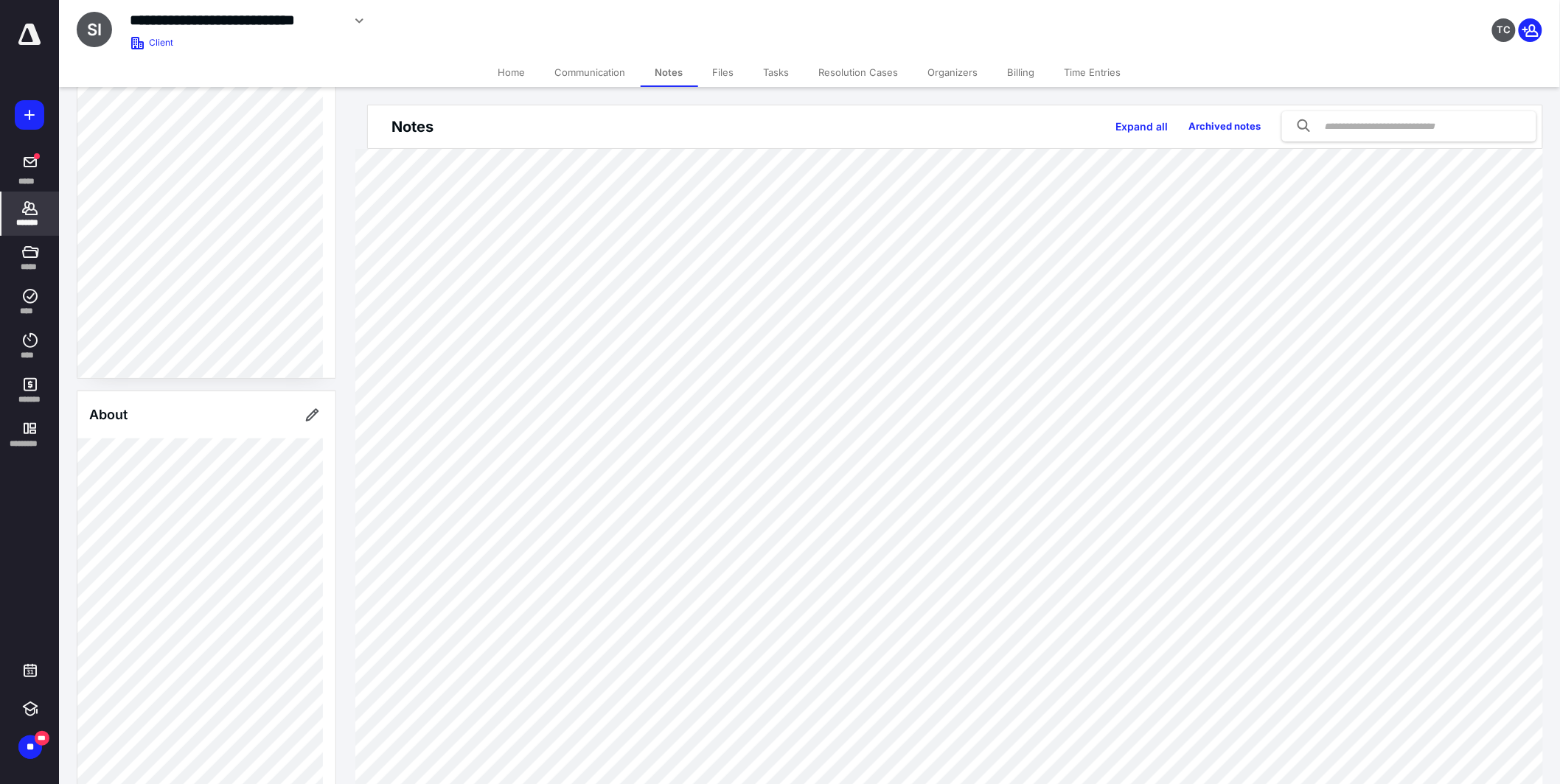 scroll, scrollTop: 0, scrollLeft: 0, axis: both 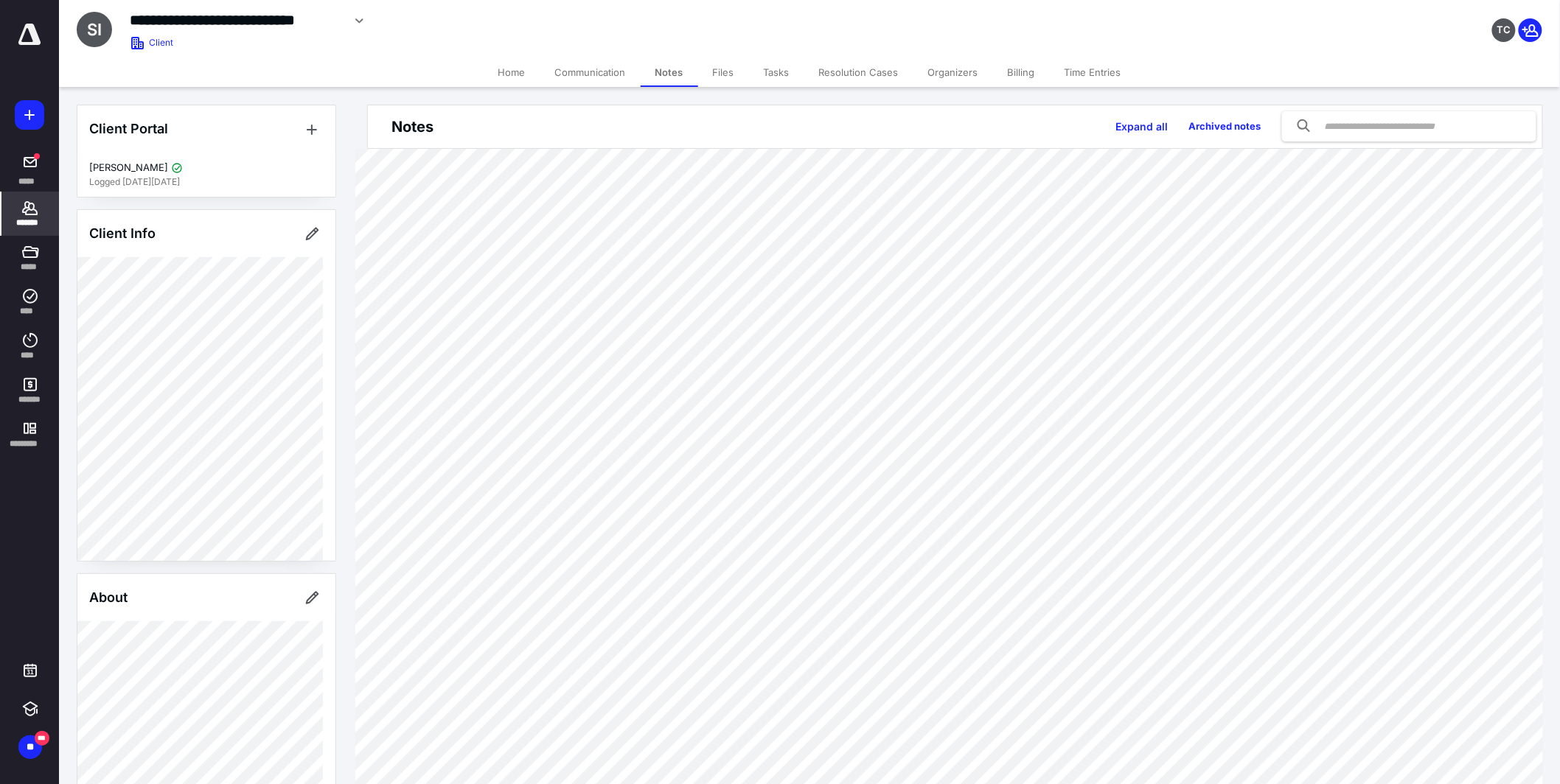 click 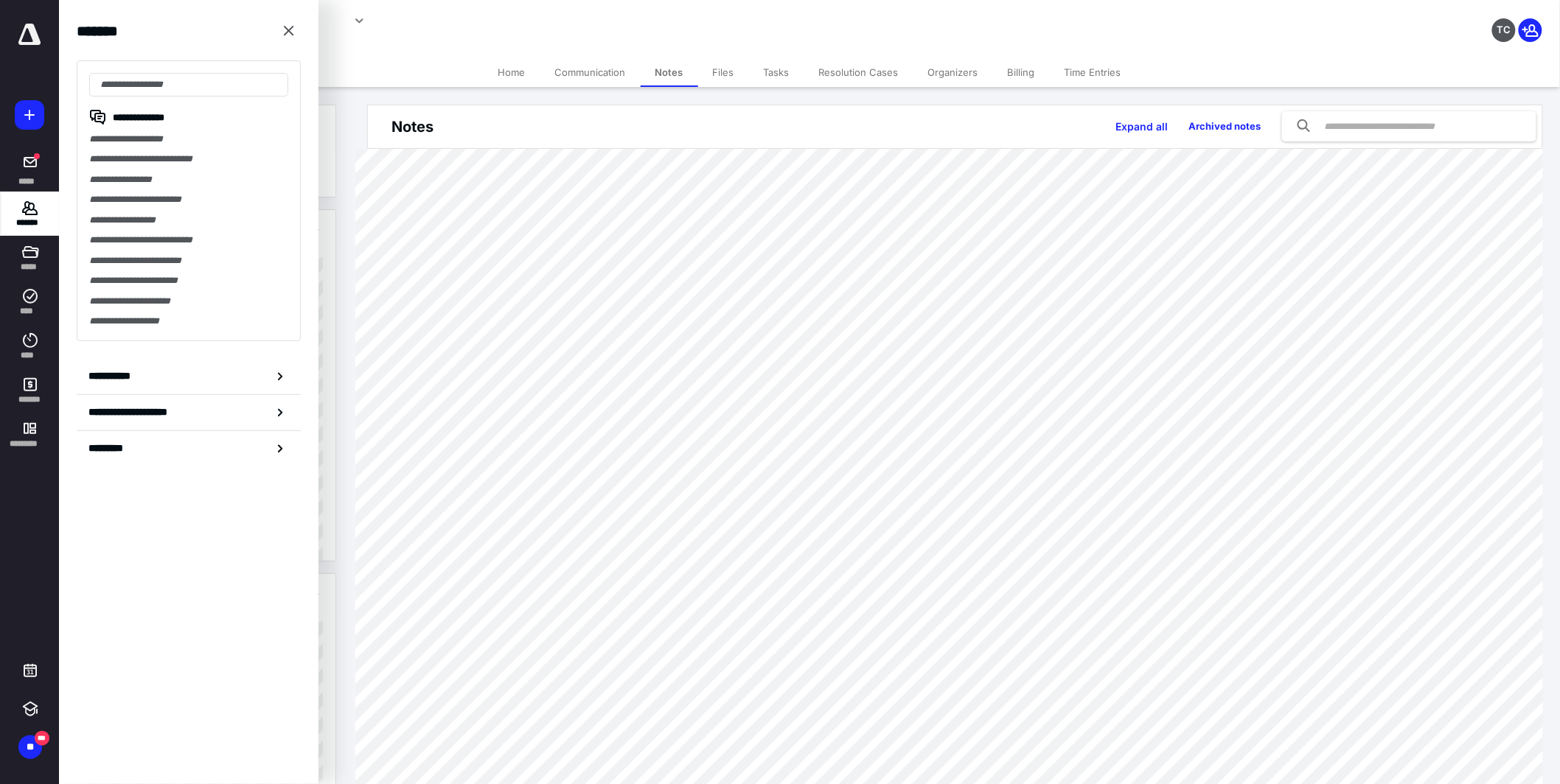 click at bounding box center [289, 31] 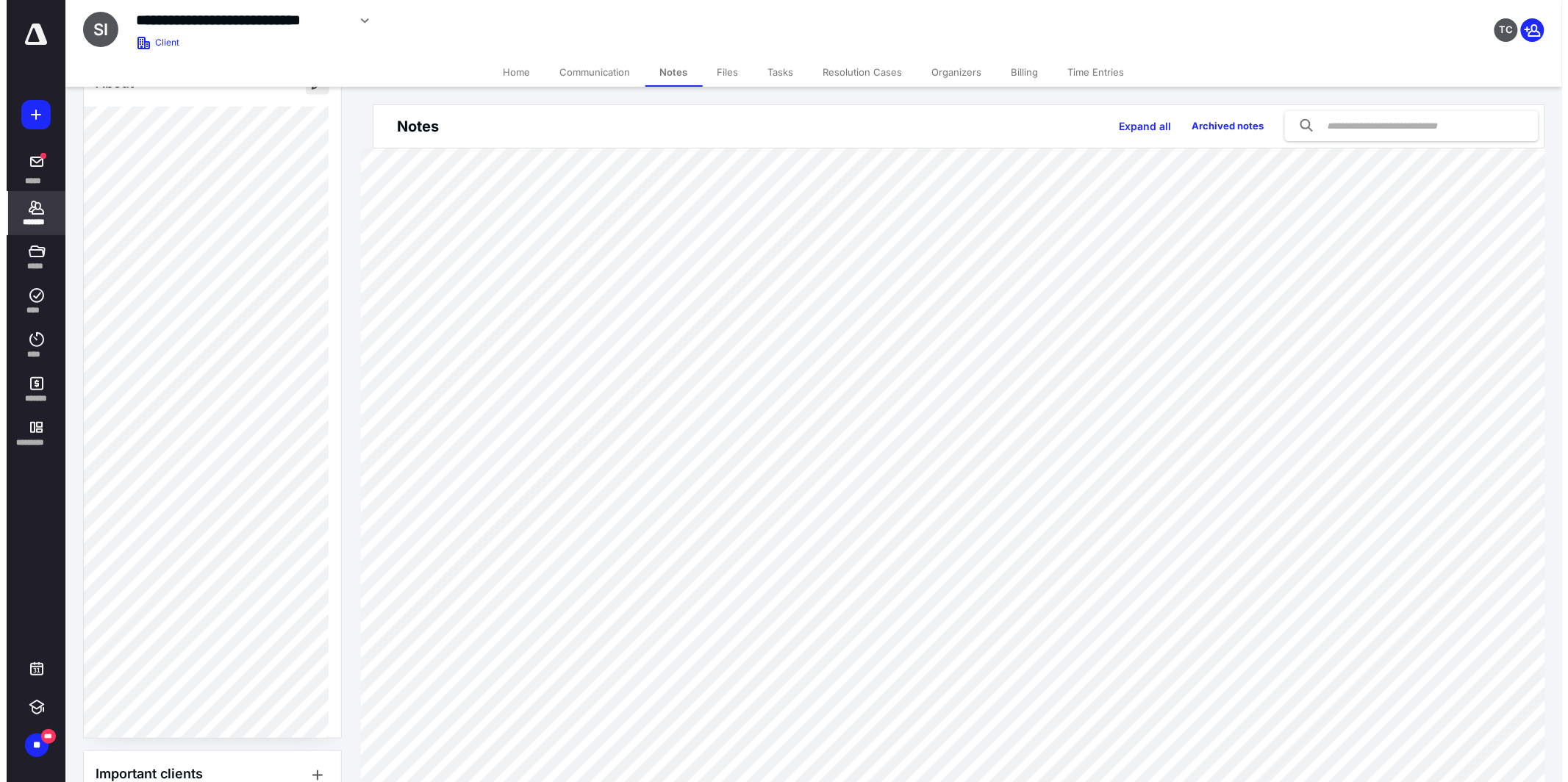 scroll, scrollTop: 510, scrollLeft: 0, axis: vertical 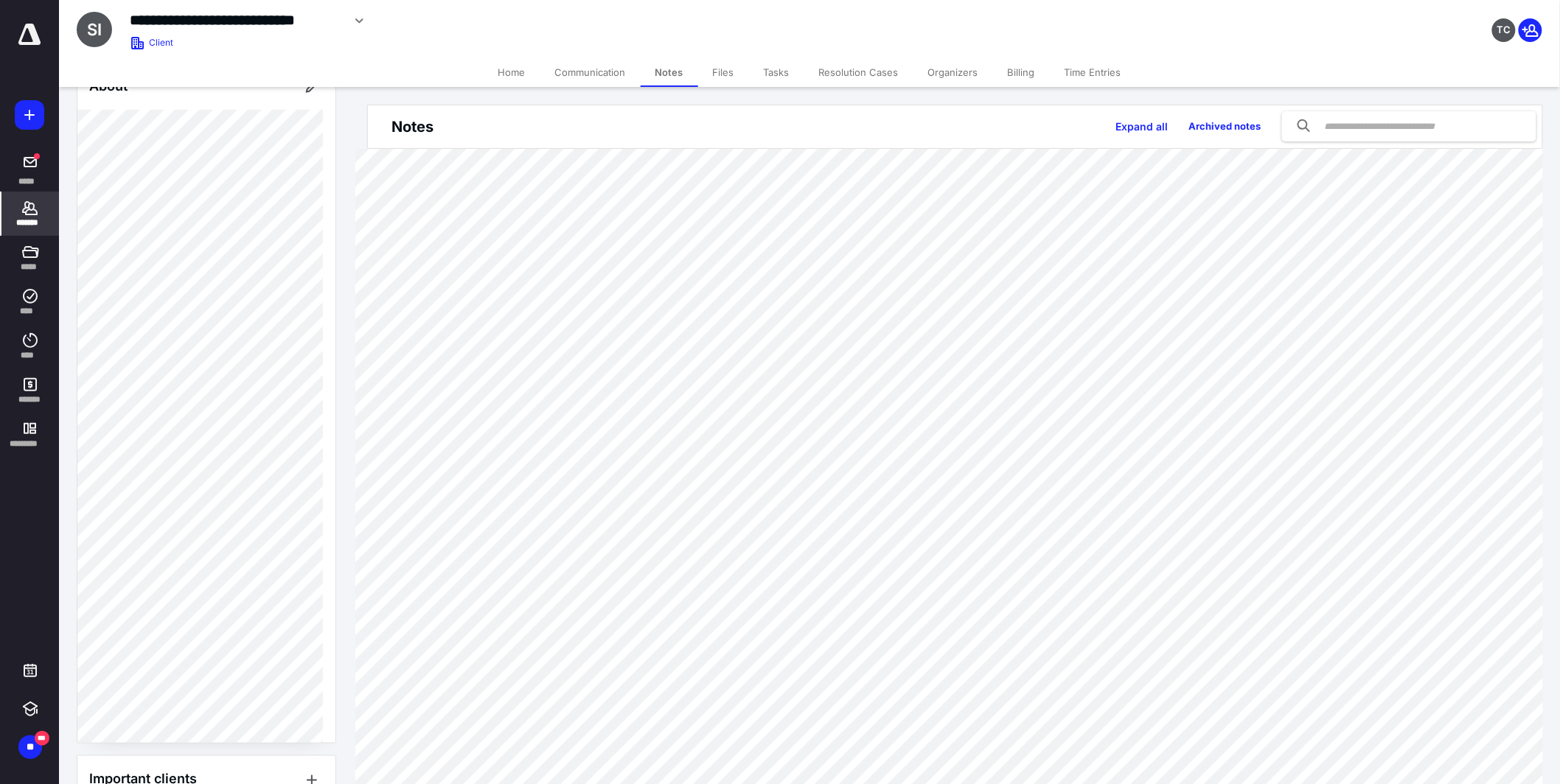 click on "*******" at bounding box center (30, 214) 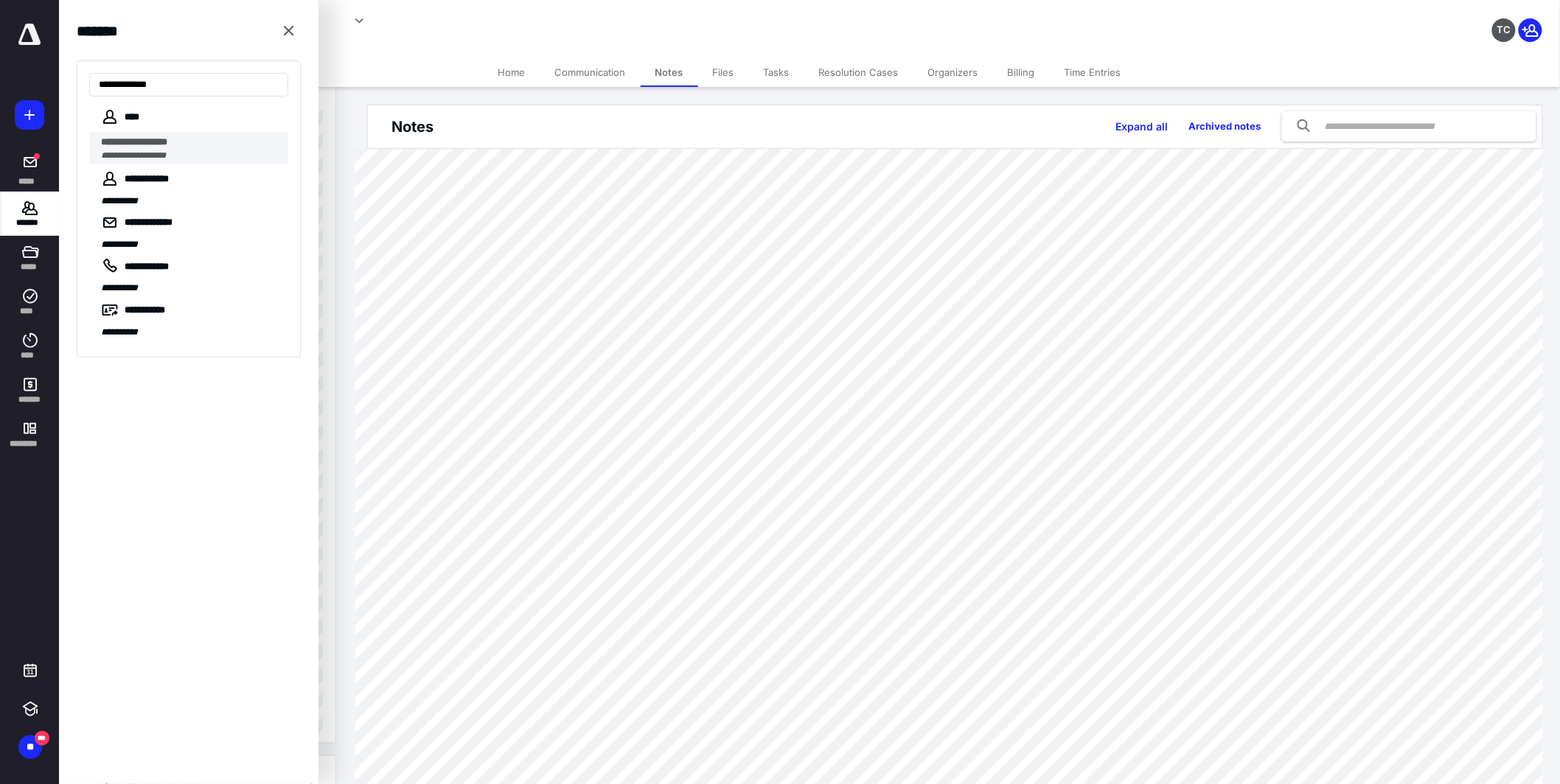 type on "**********" 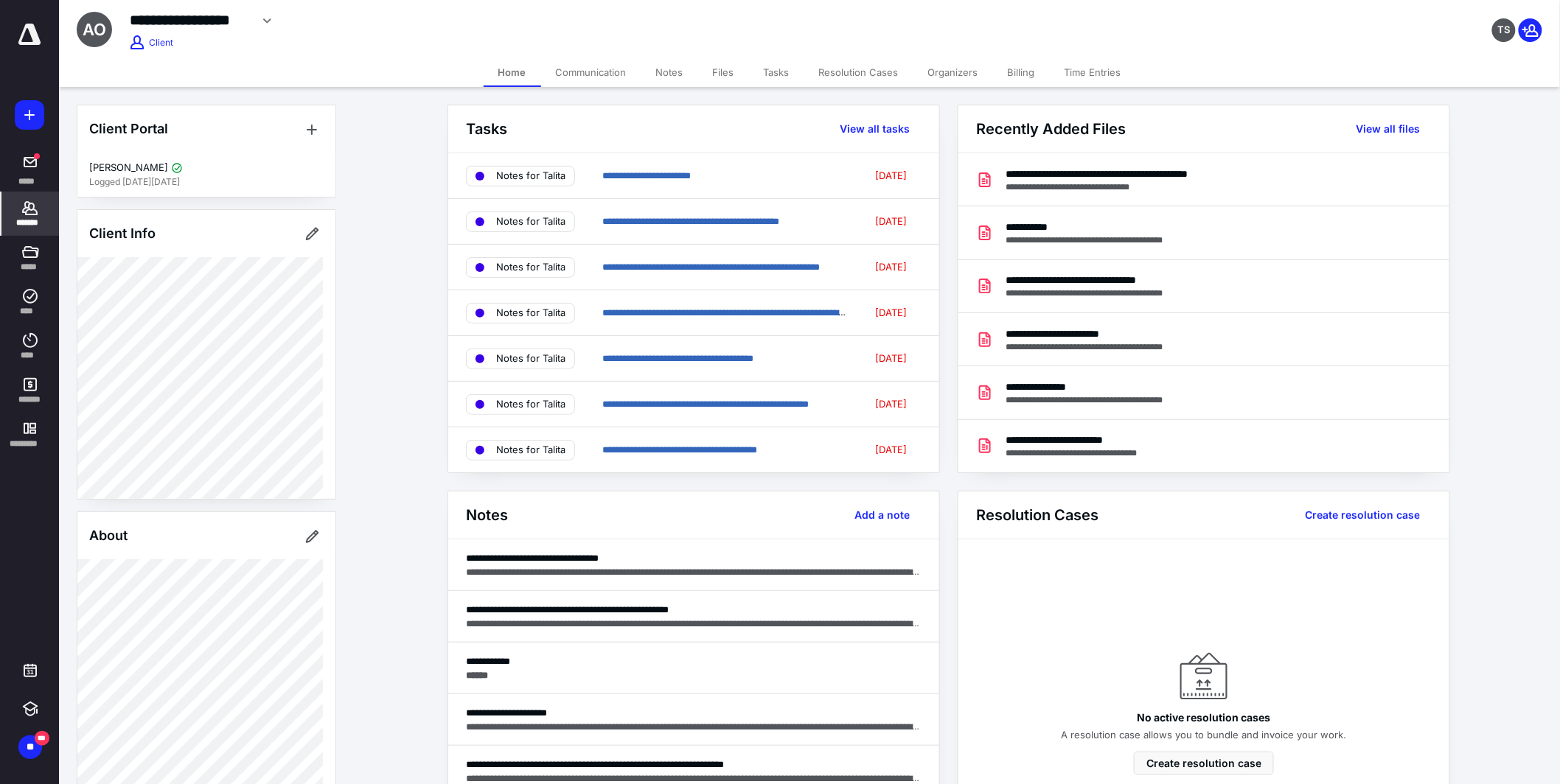 click on "Files" at bounding box center [723, 72] 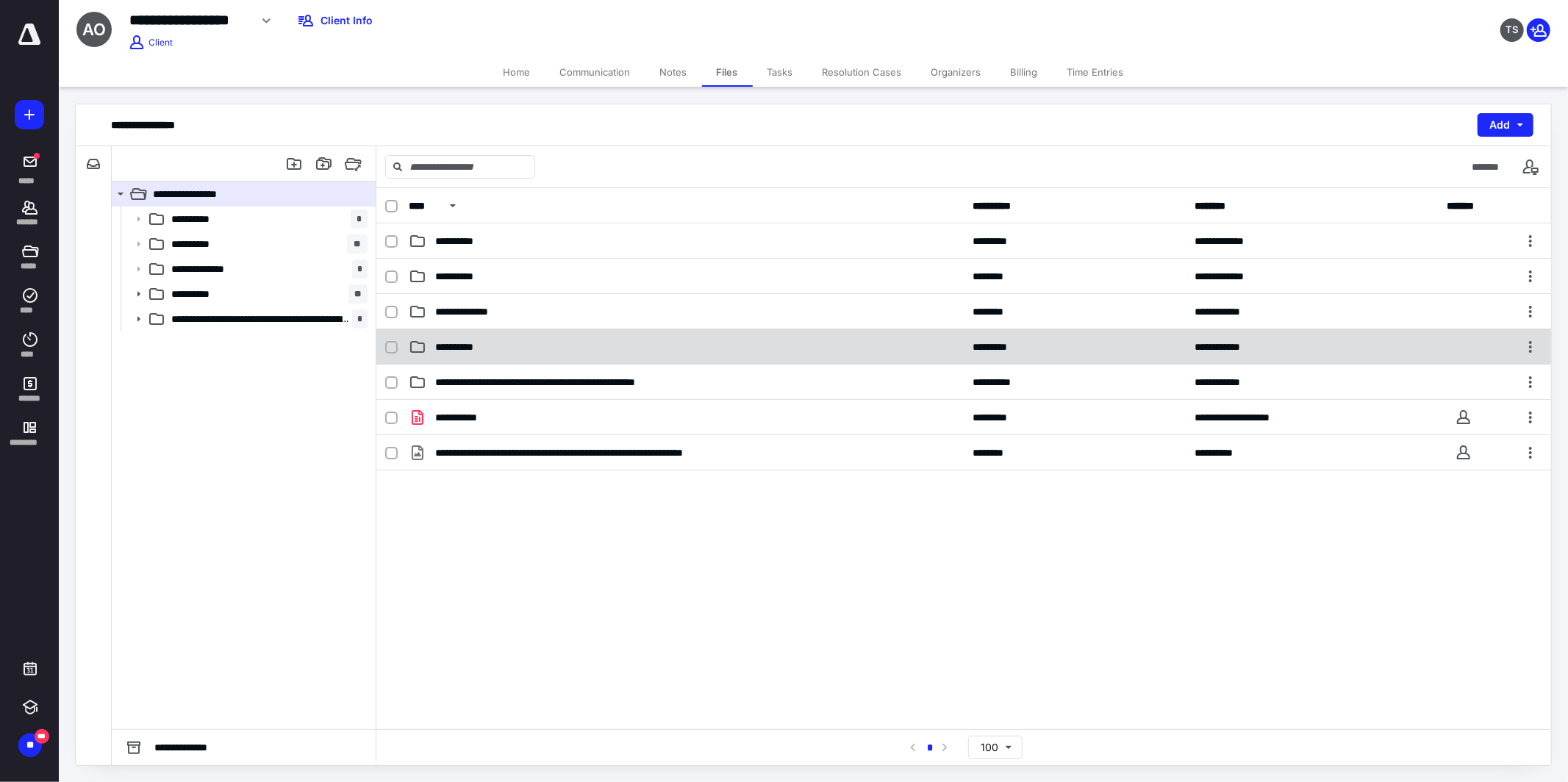 click on "**********" at bounding box center [459, 347] 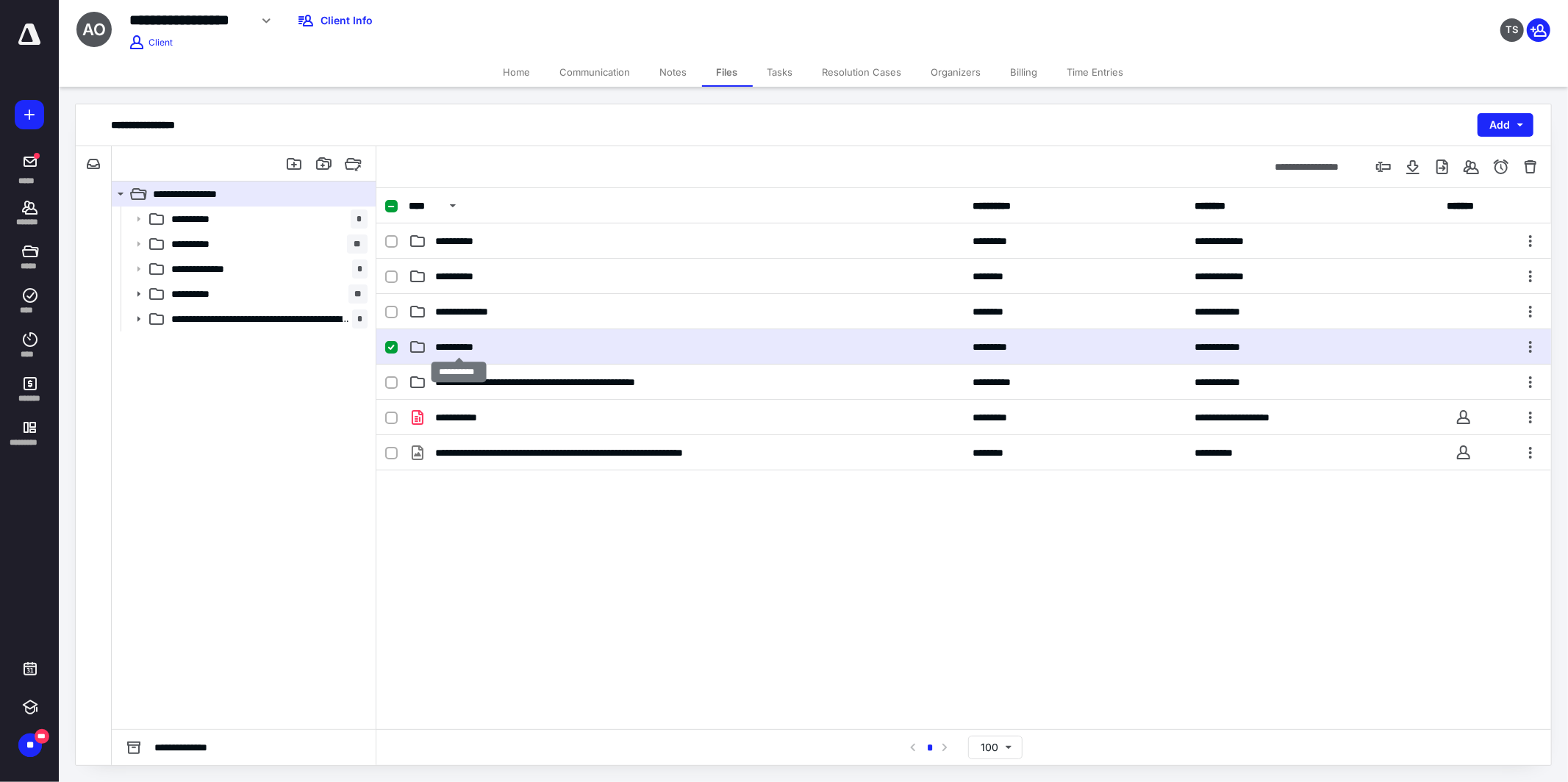 click on "**********" at bounding box center (459, 347) 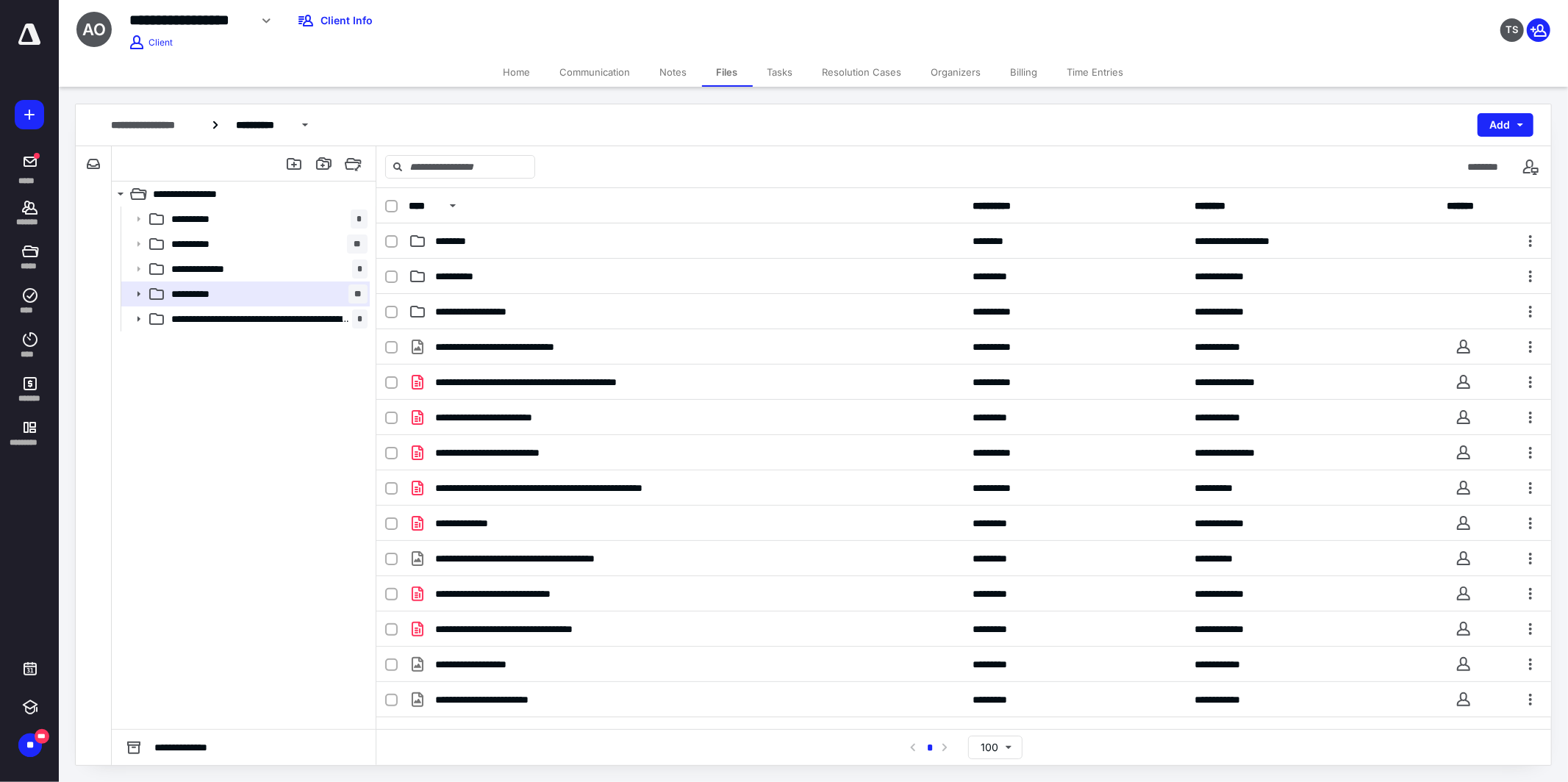 click on "Home" at bounding box center (517, 72) 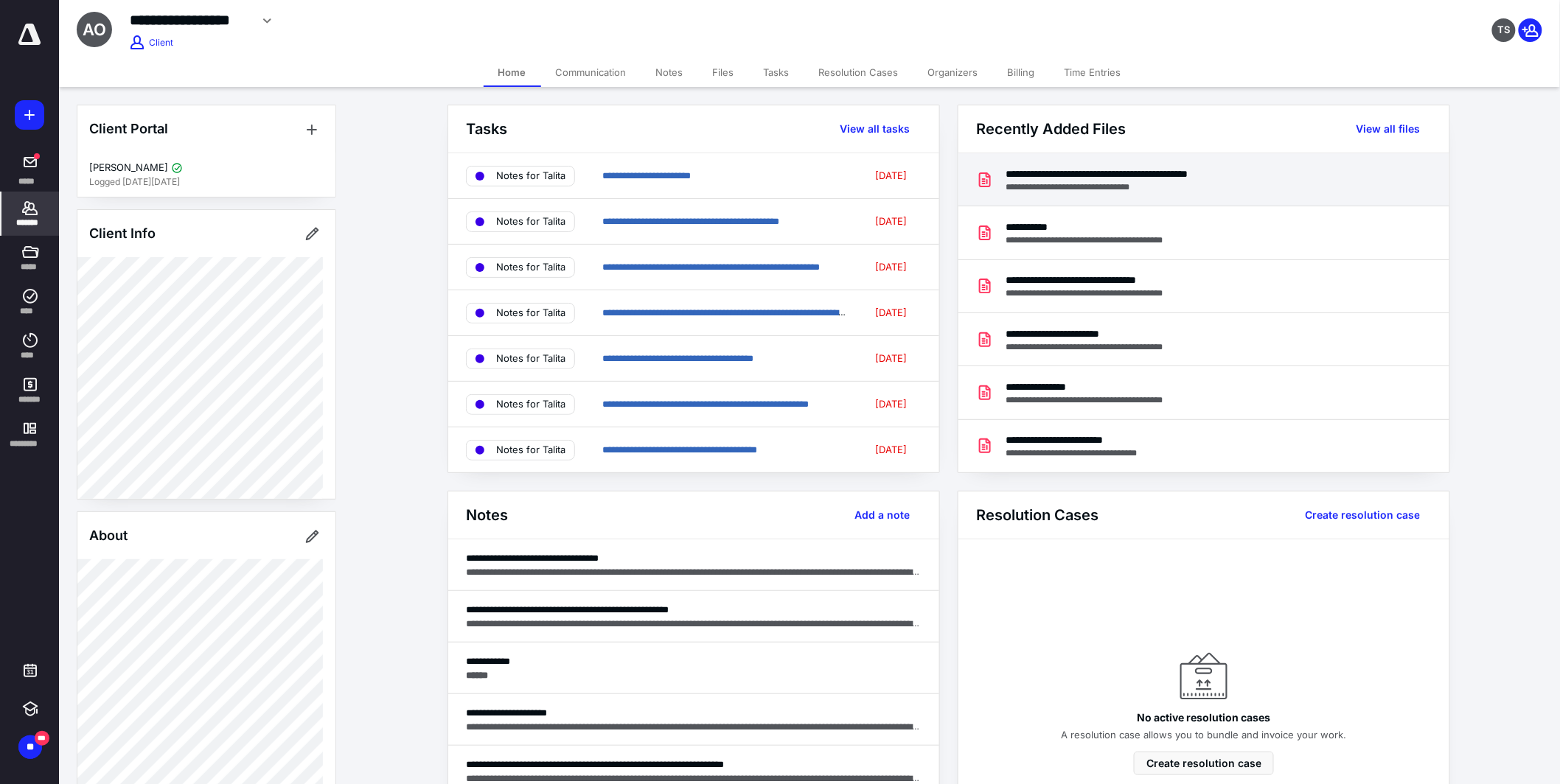 click on "**********" at bounding box center (1124, 174) 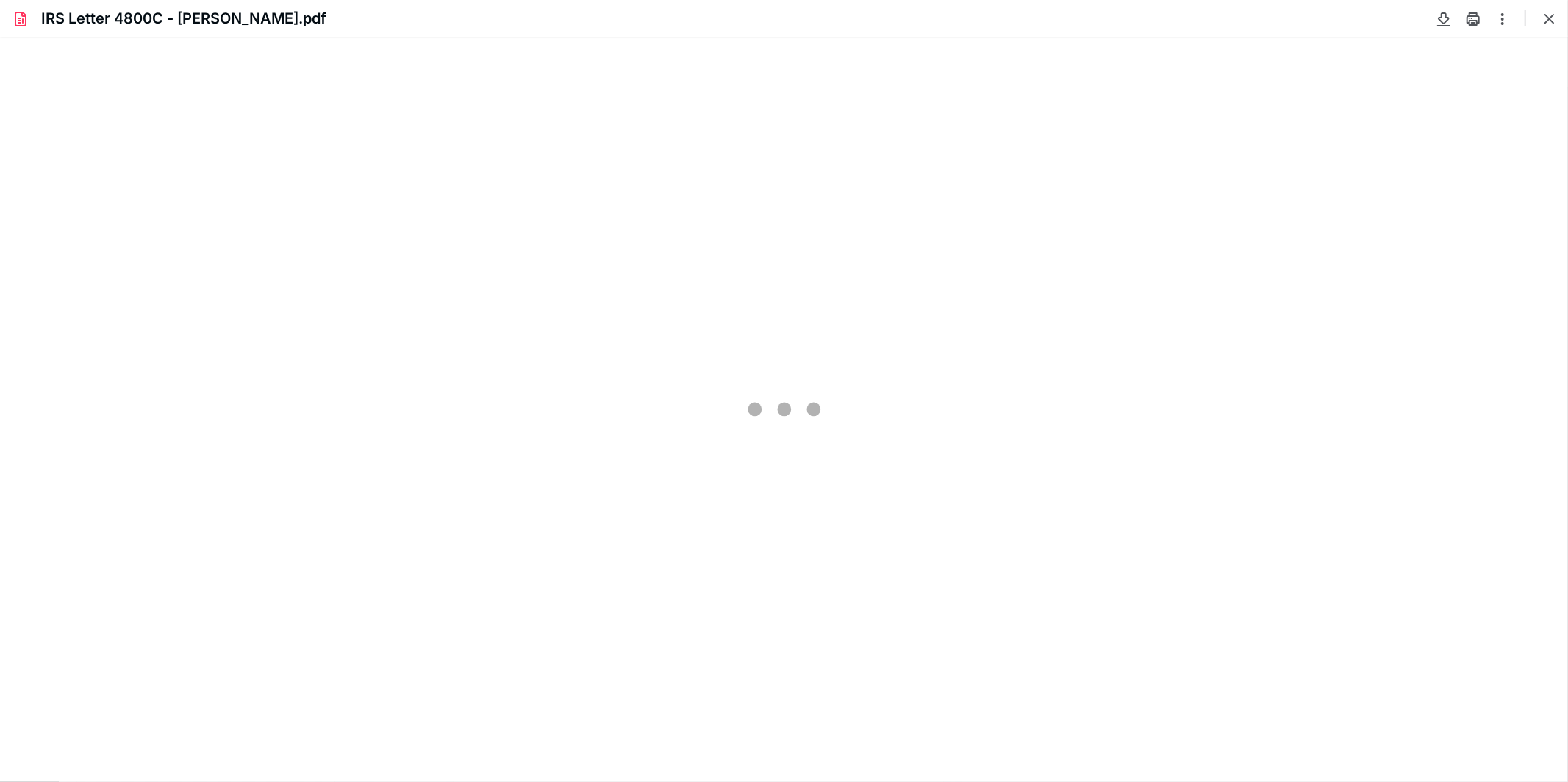 scroll, scrollTop: 0, scrollLeft: 0, axis: both 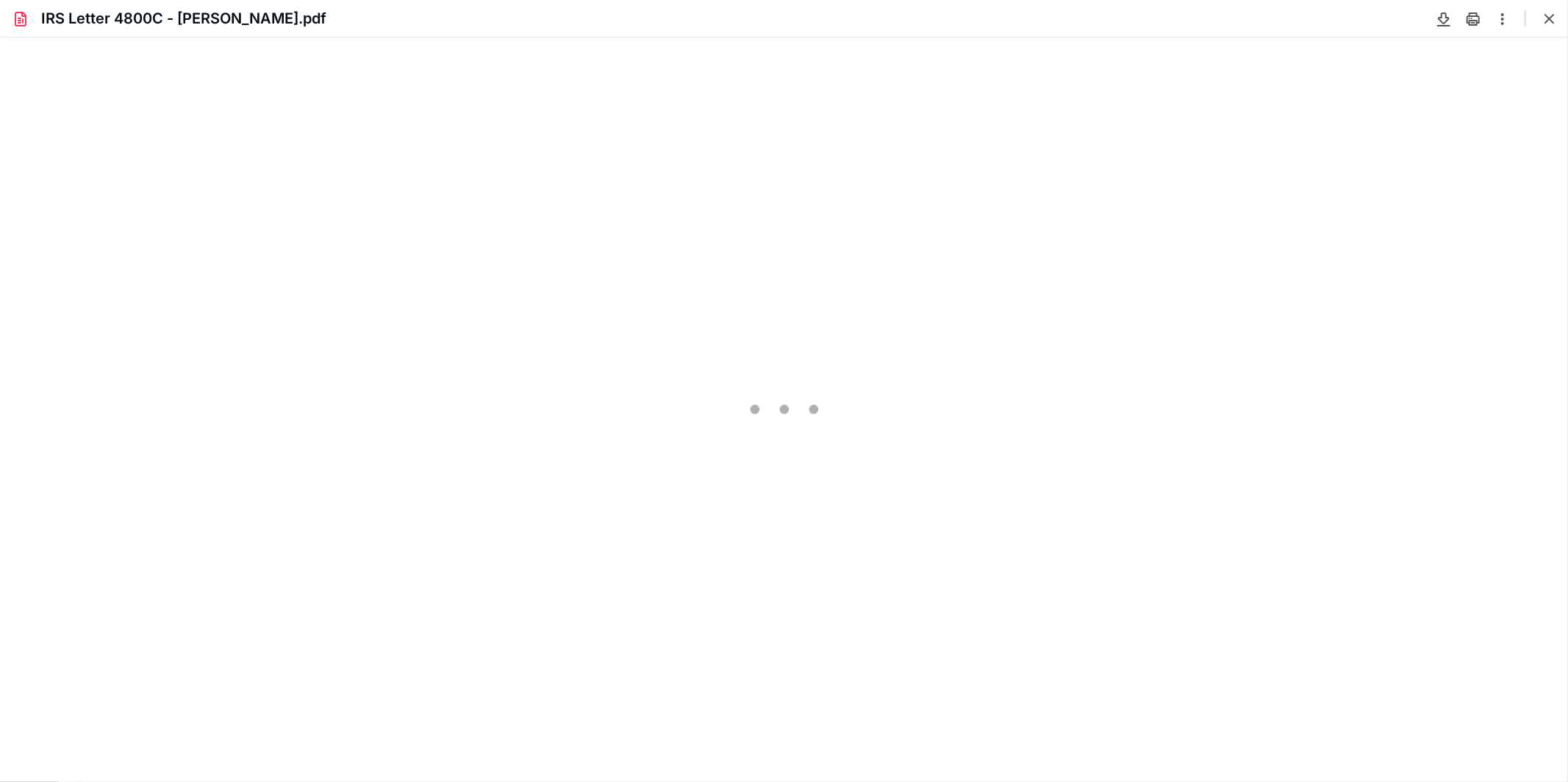 type on "343" 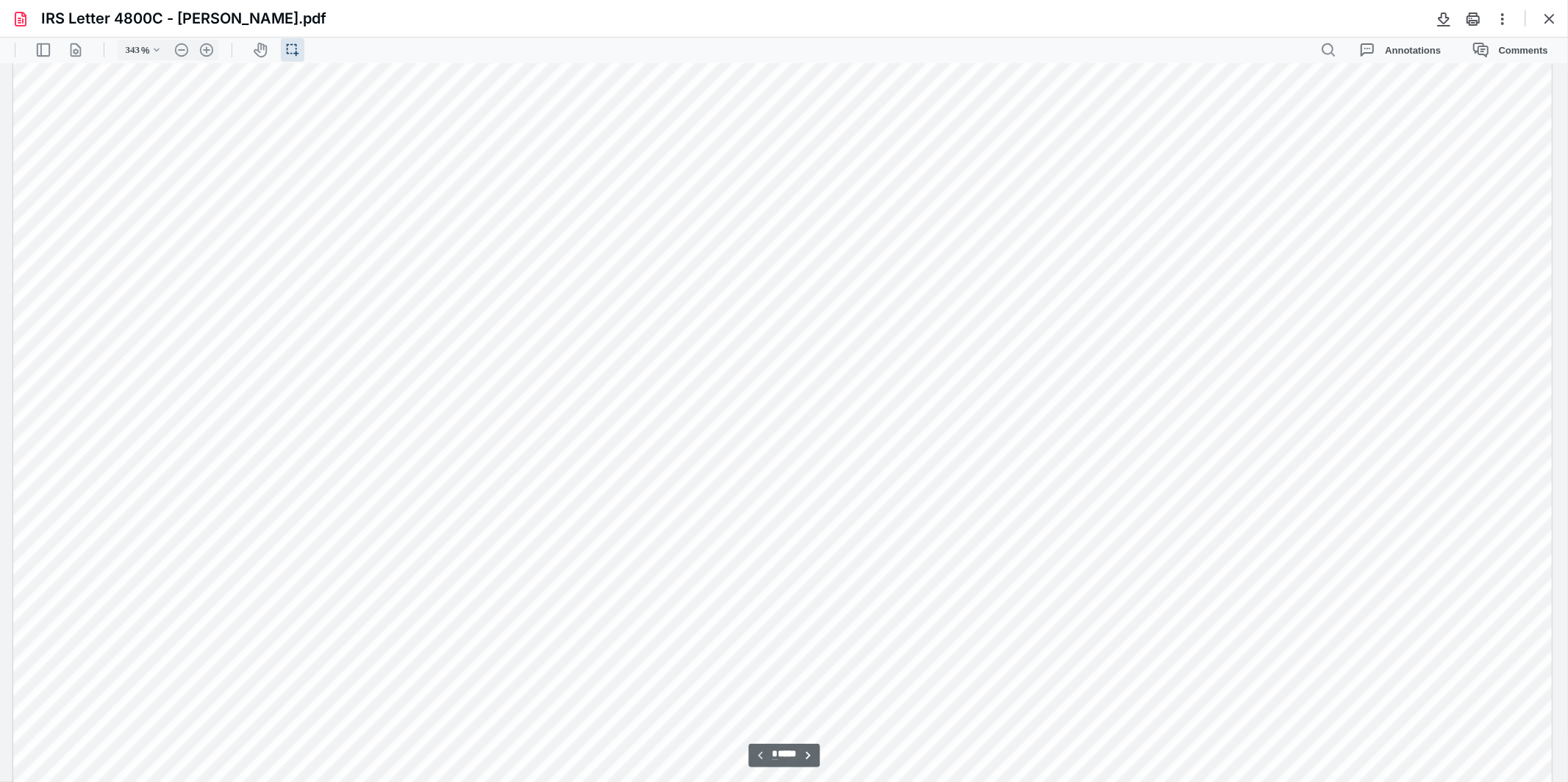 scroll, scrollTop: 1214, scrollLeft: 0, axis: vertical 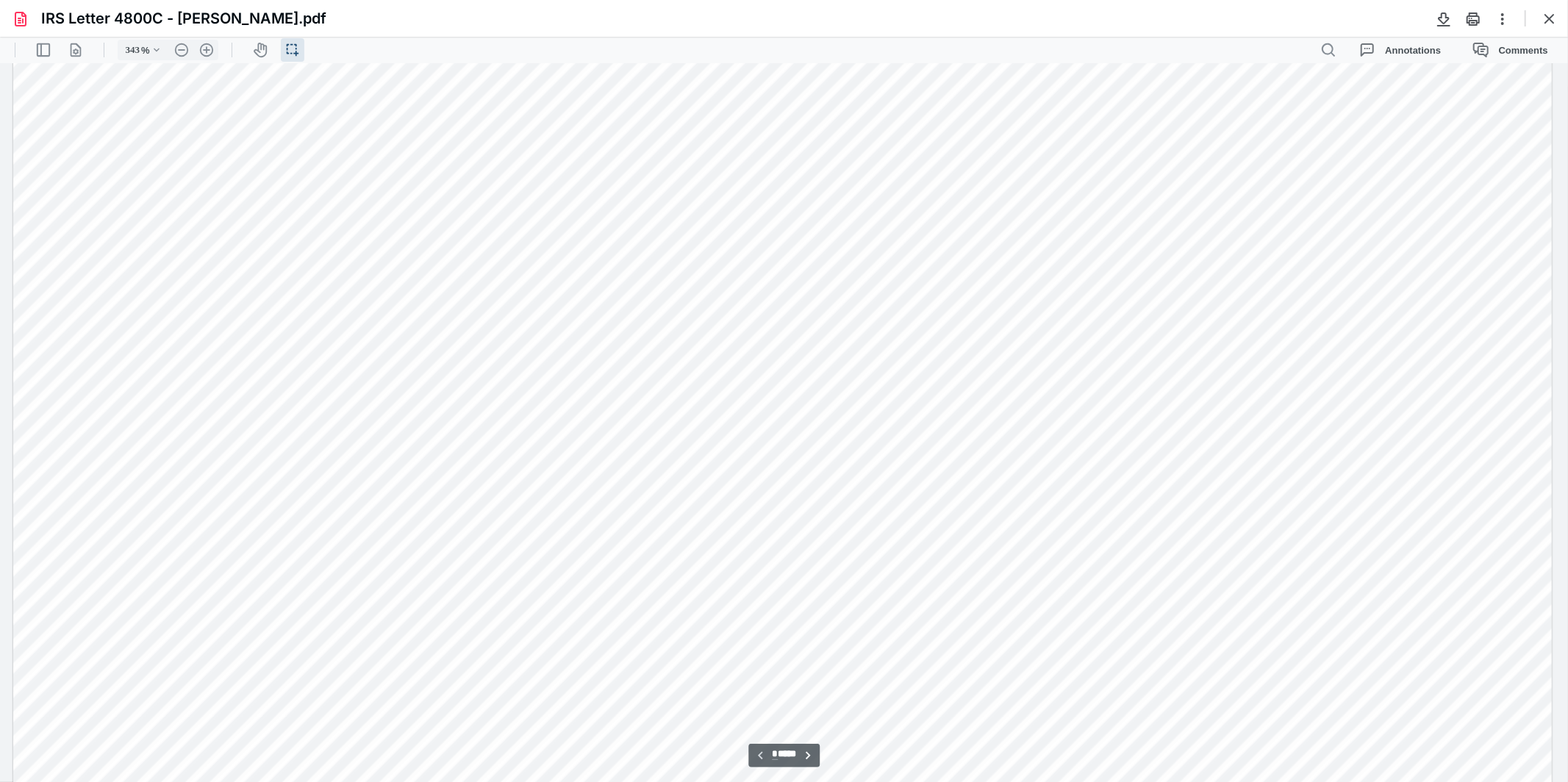 type on "*" 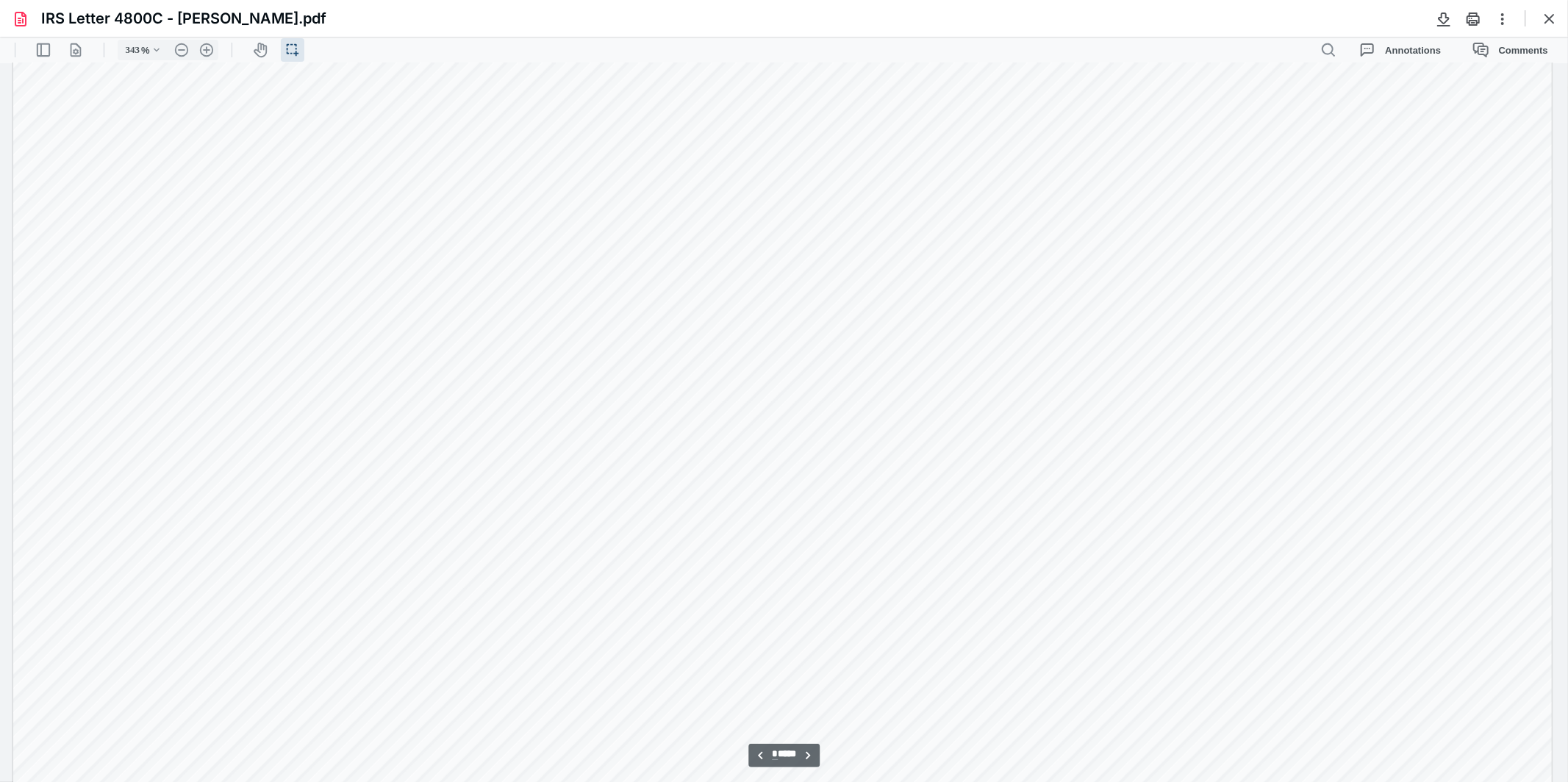 scroll, scrollTop: 2514, scrollLeft: 0, axis: vertical 